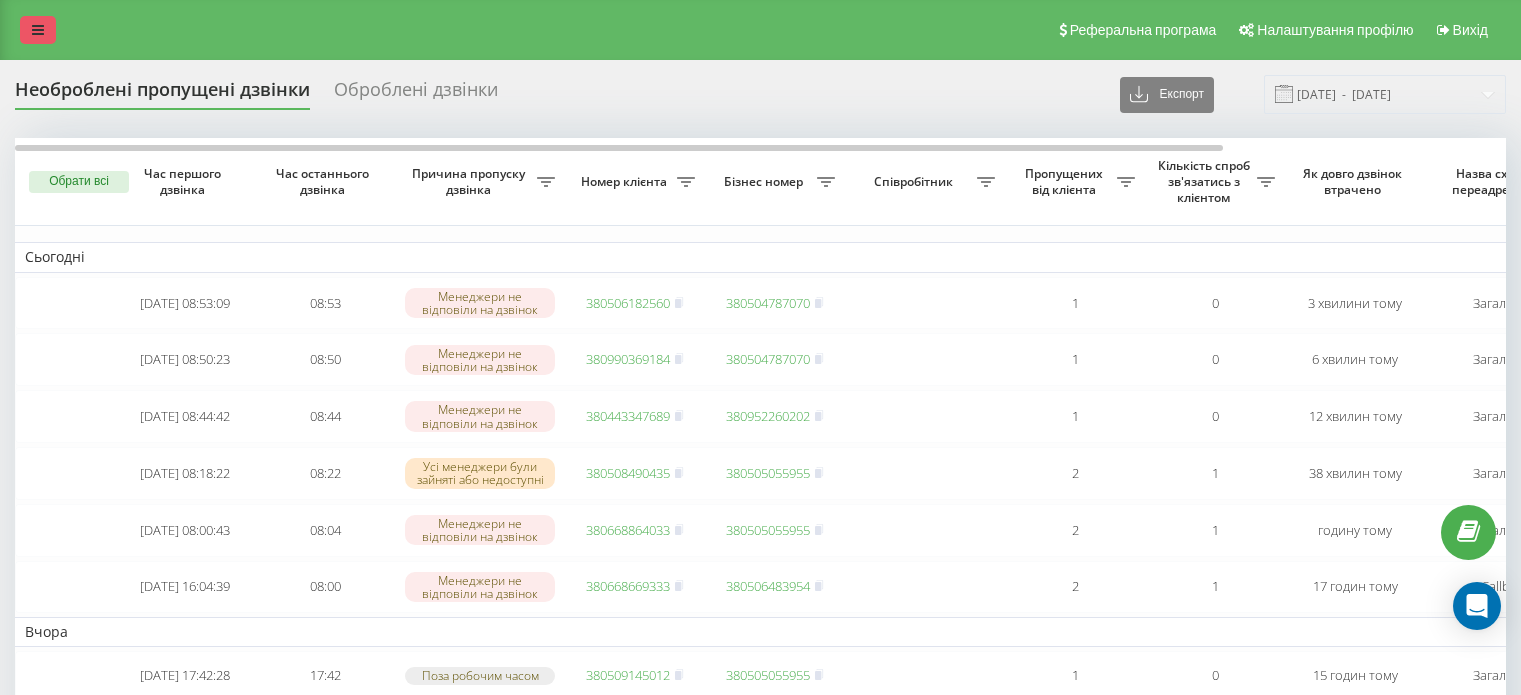 scroll, scrollTop: 0, scrollLeft: 0, axis: both 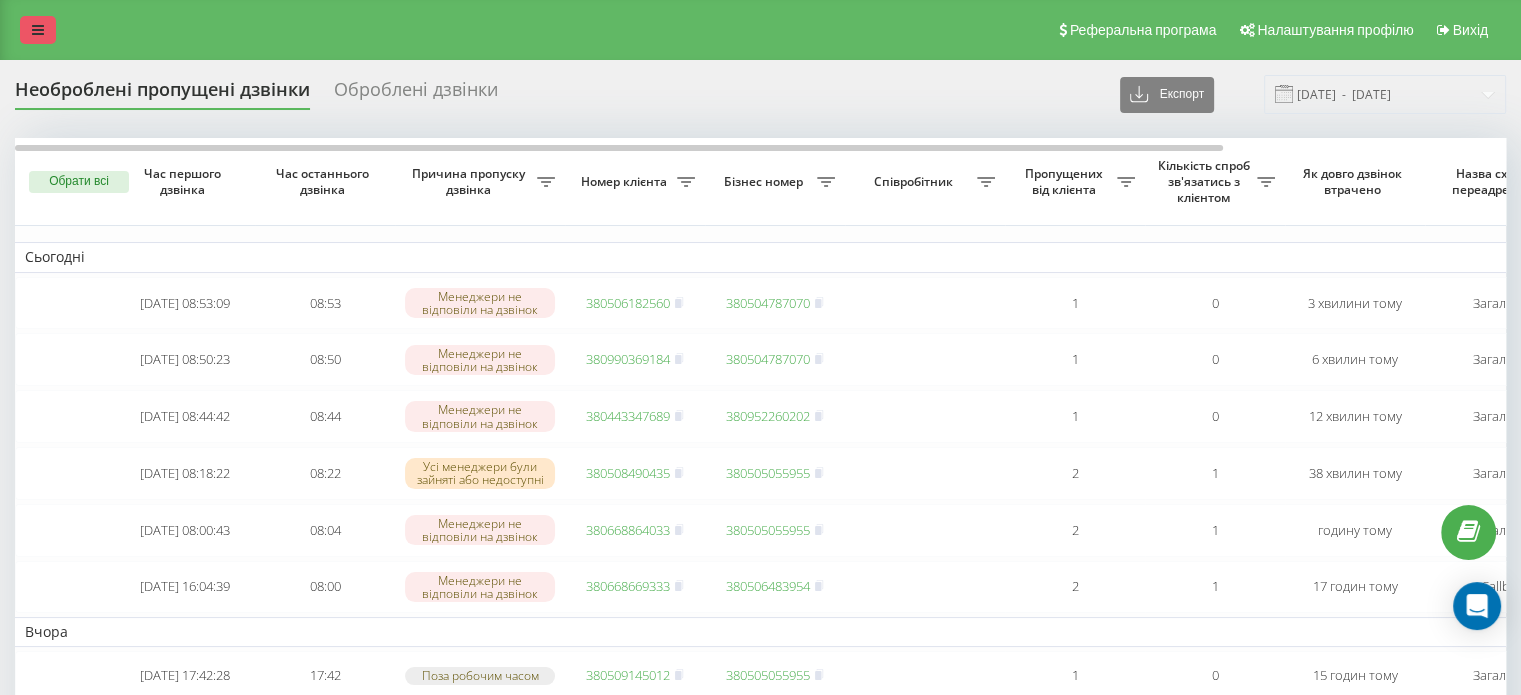 click at bounding box center [38, 30] 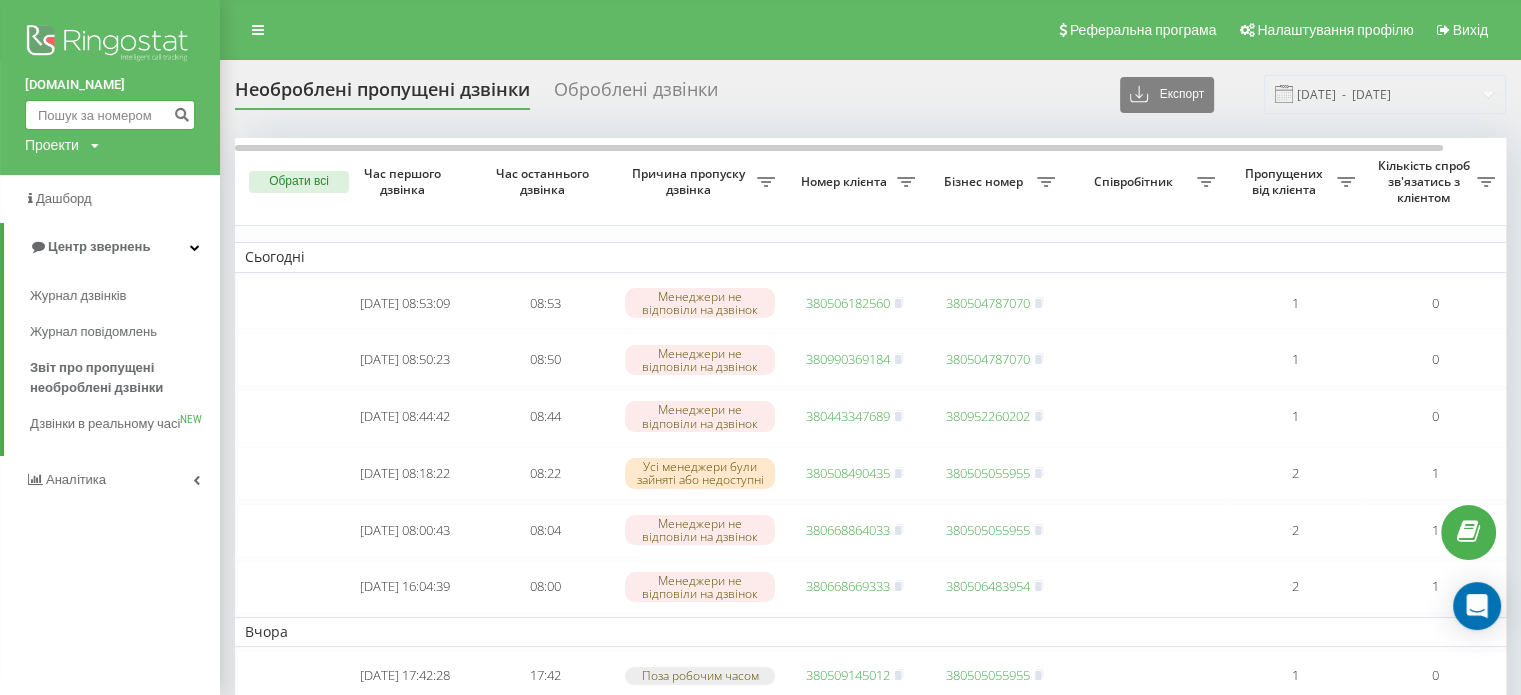 click at bounding box center (110, 115) 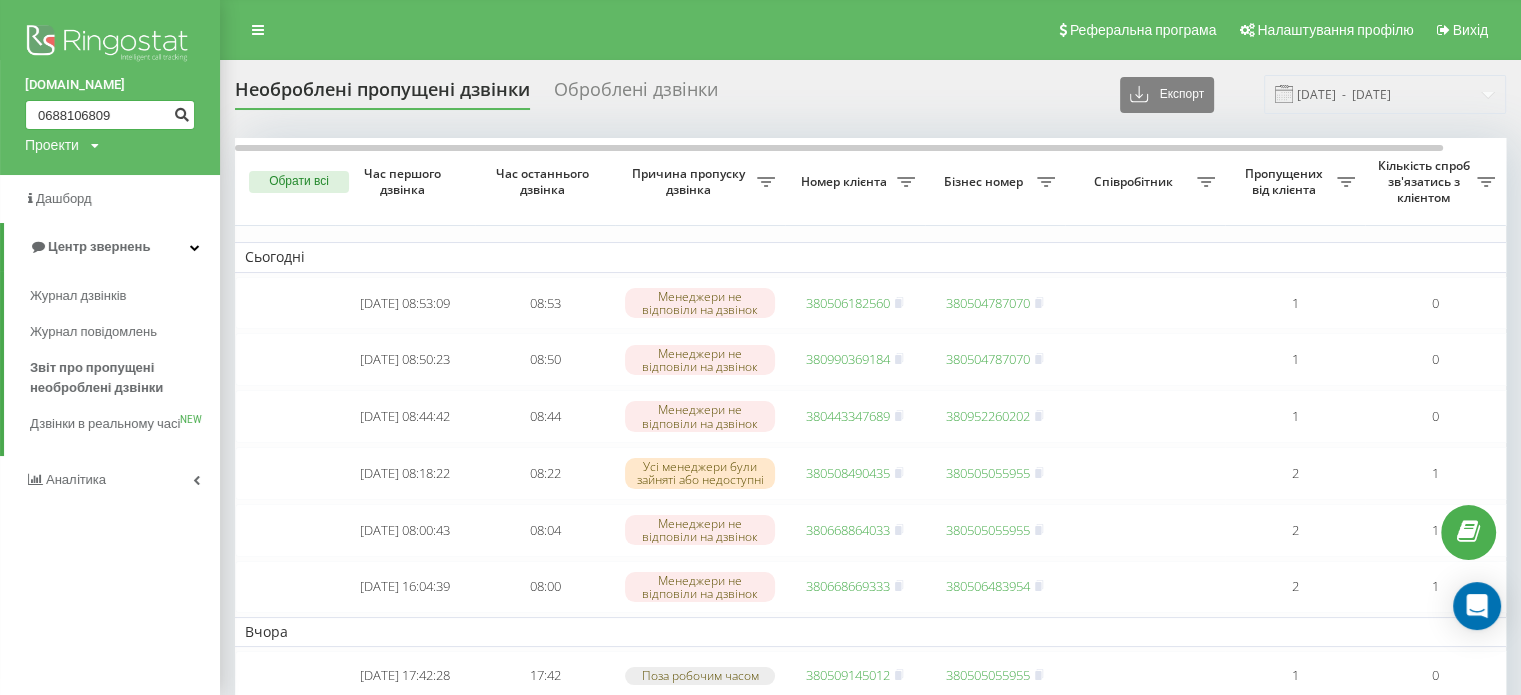 type on "0688106809" 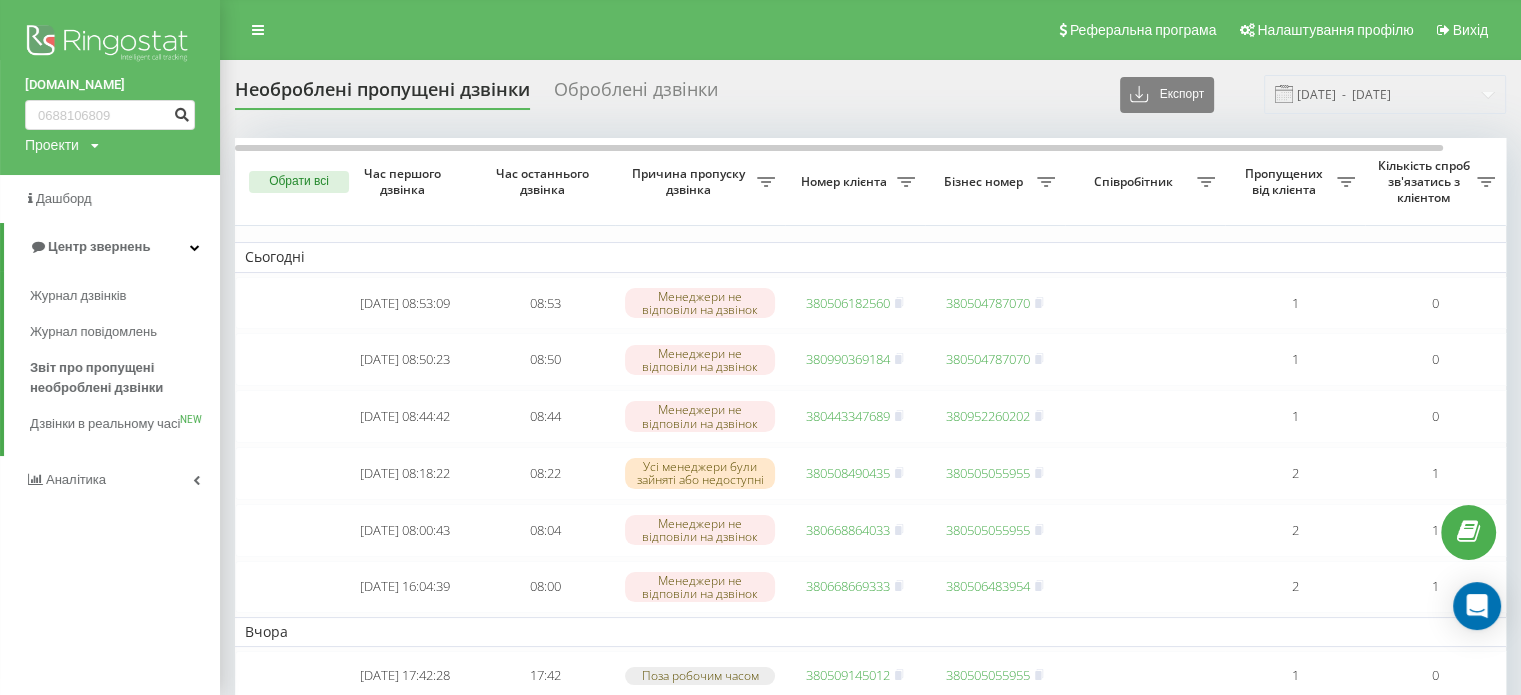 click at bounding box center (181, 112) 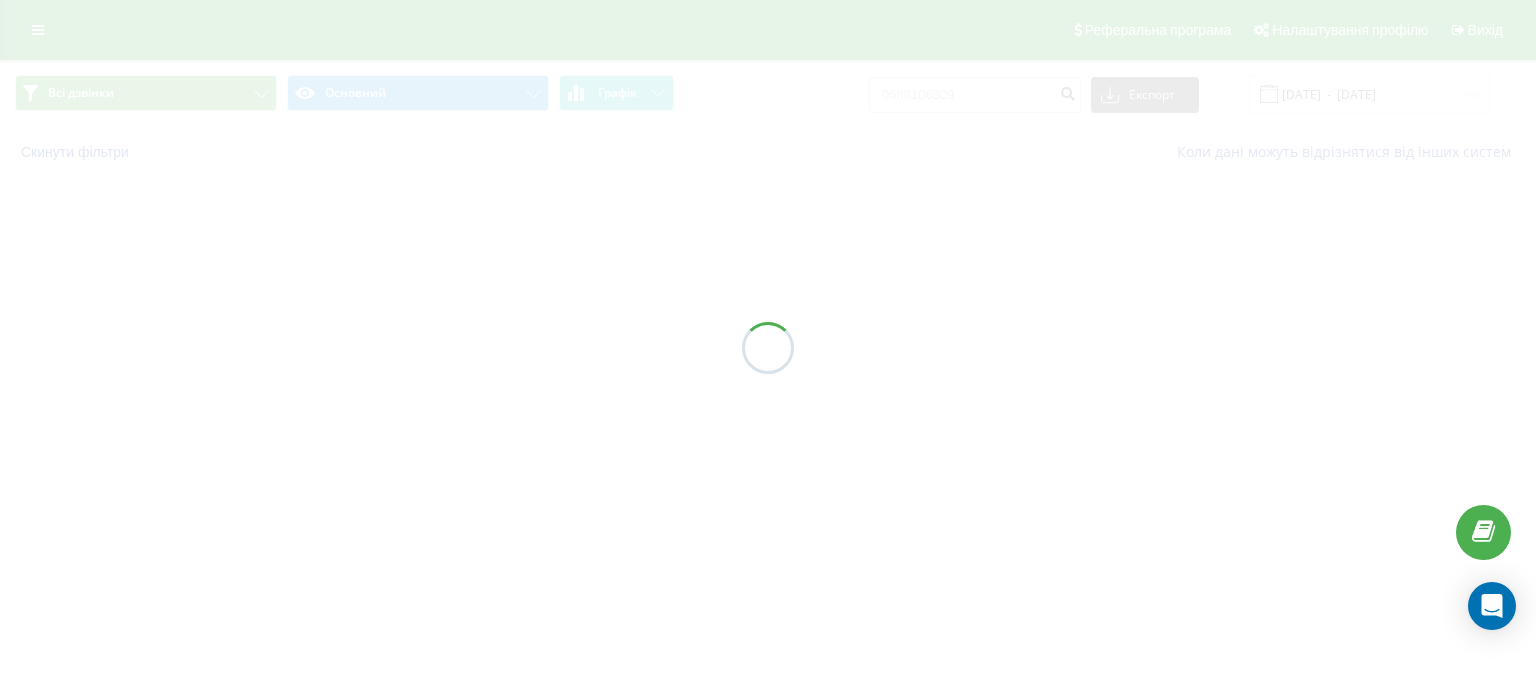 scroll, scrollTop: 0, scrollLeft: 0, axis: both 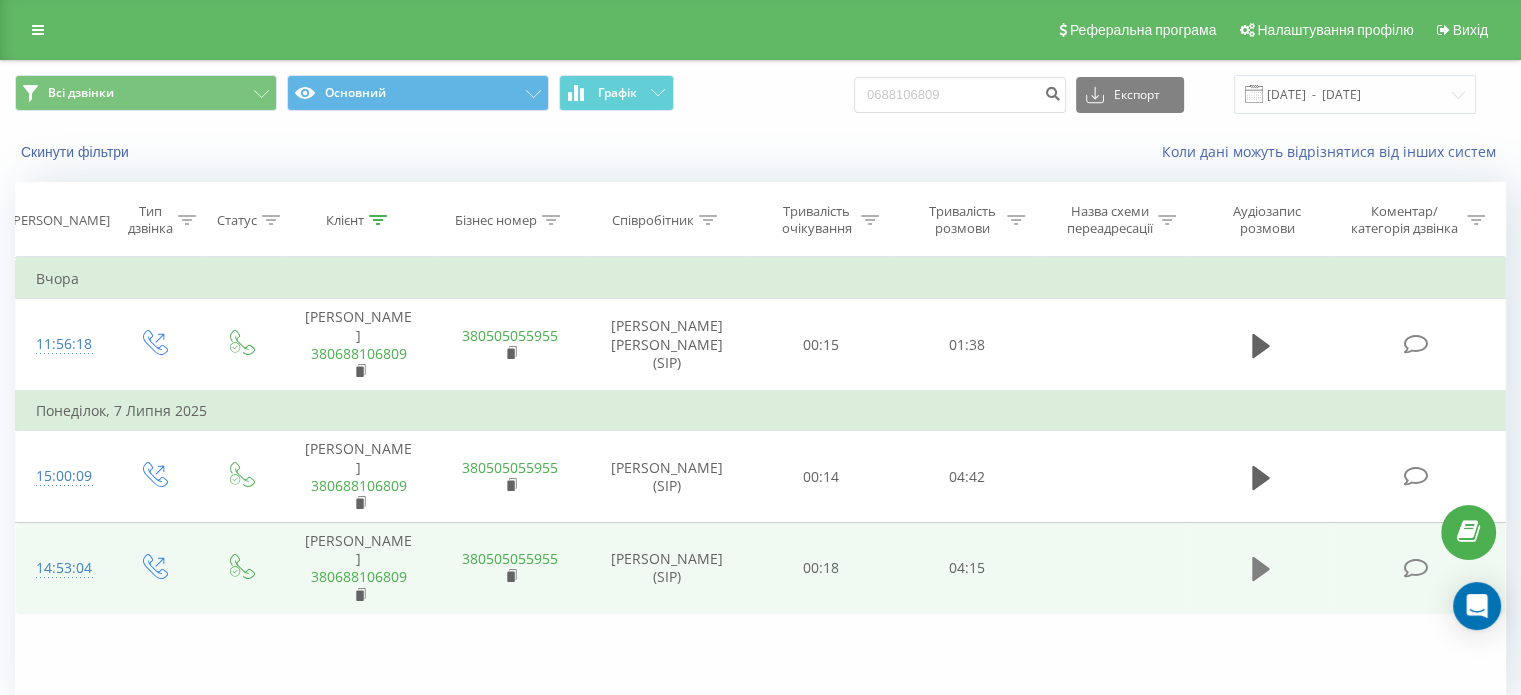 click 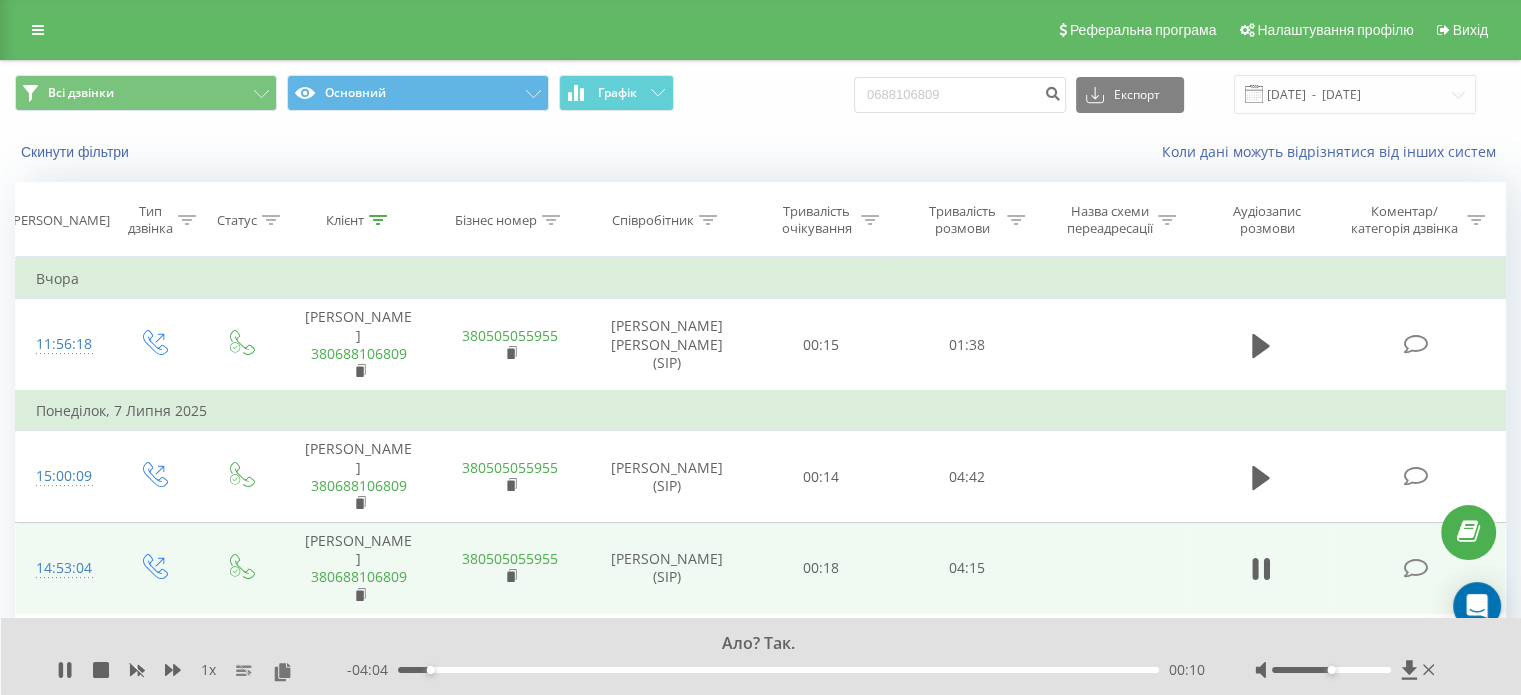 click on "- 04:04 00:10   00:10" at bounding box center (776, 670) 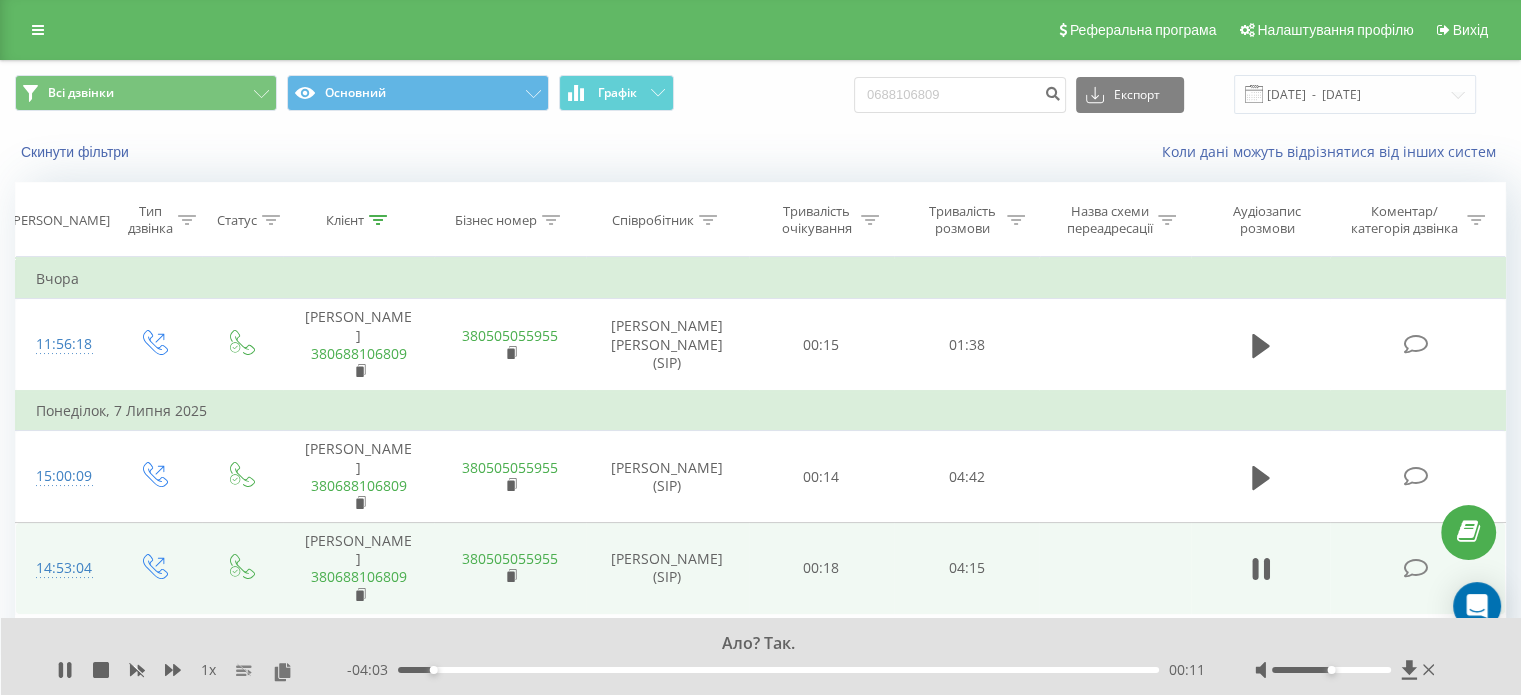 click on "- 04:03 00:11   00:11" at bounding box center (776, 670) 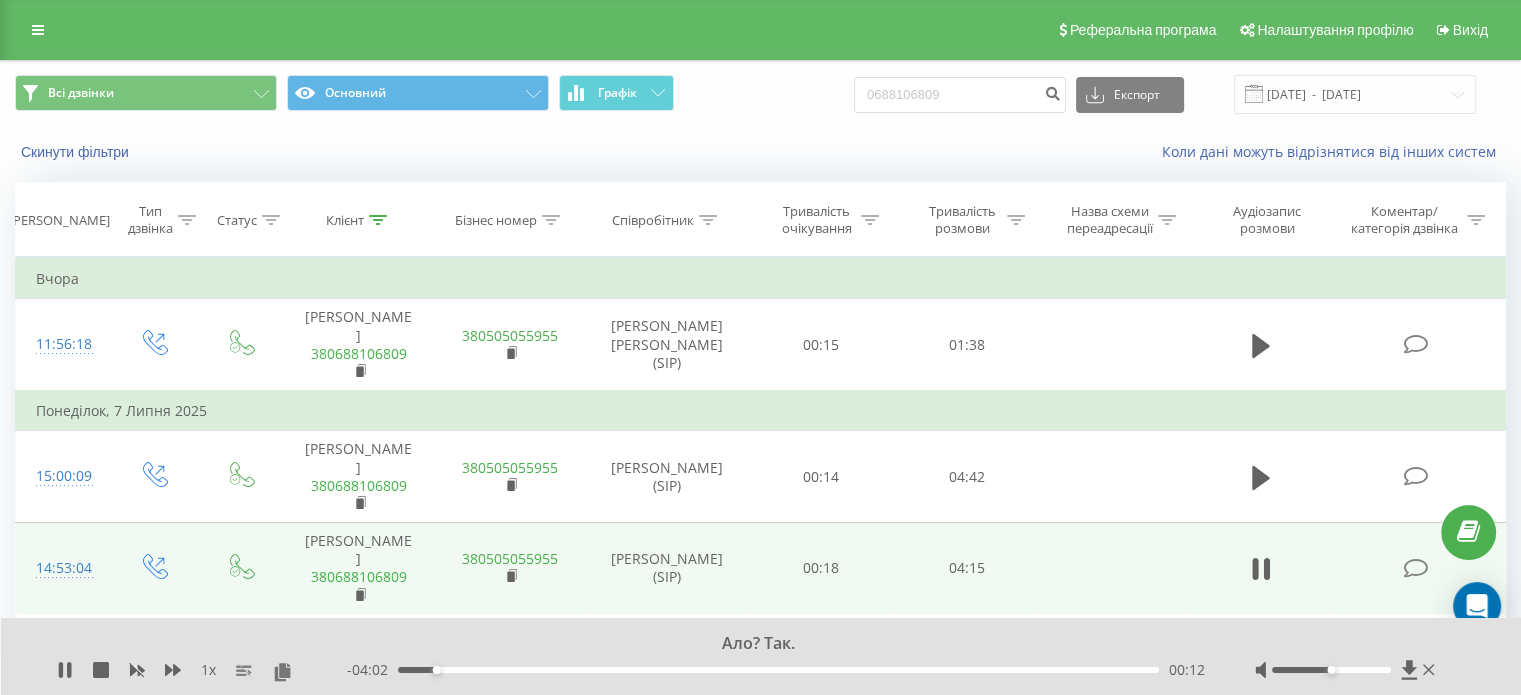 click on "00:12" at bounding box center [778, 670] 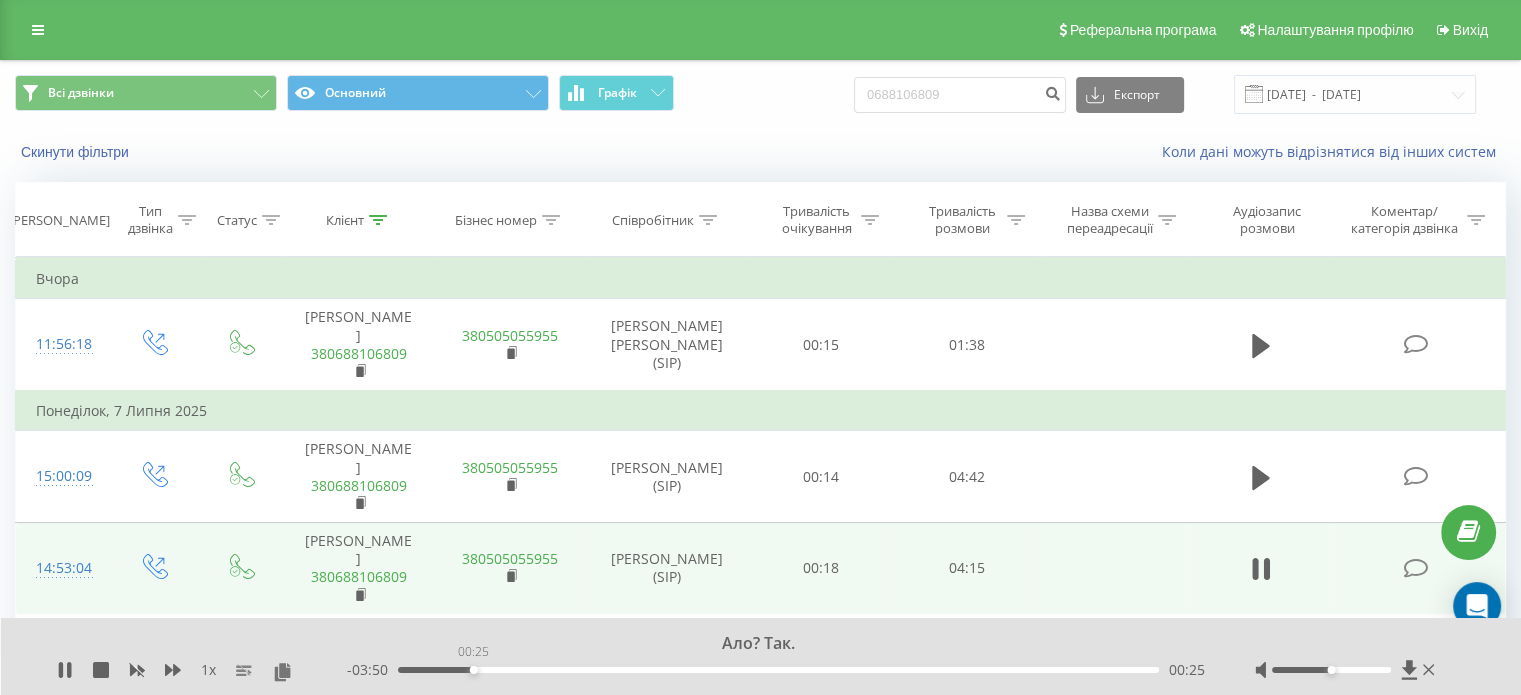 click on "00:25" at bounding box center [778, 670] 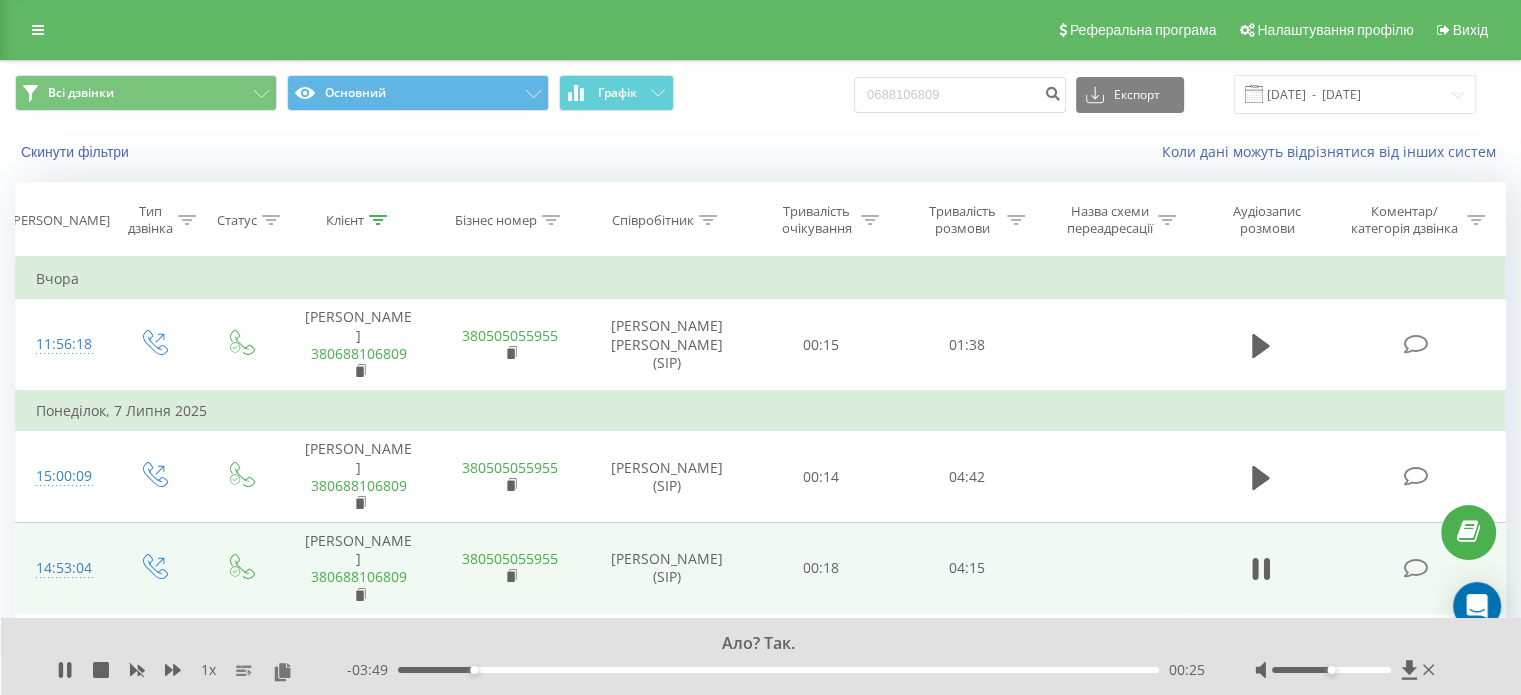 click on "00:25" at bounding box center [778, 670] 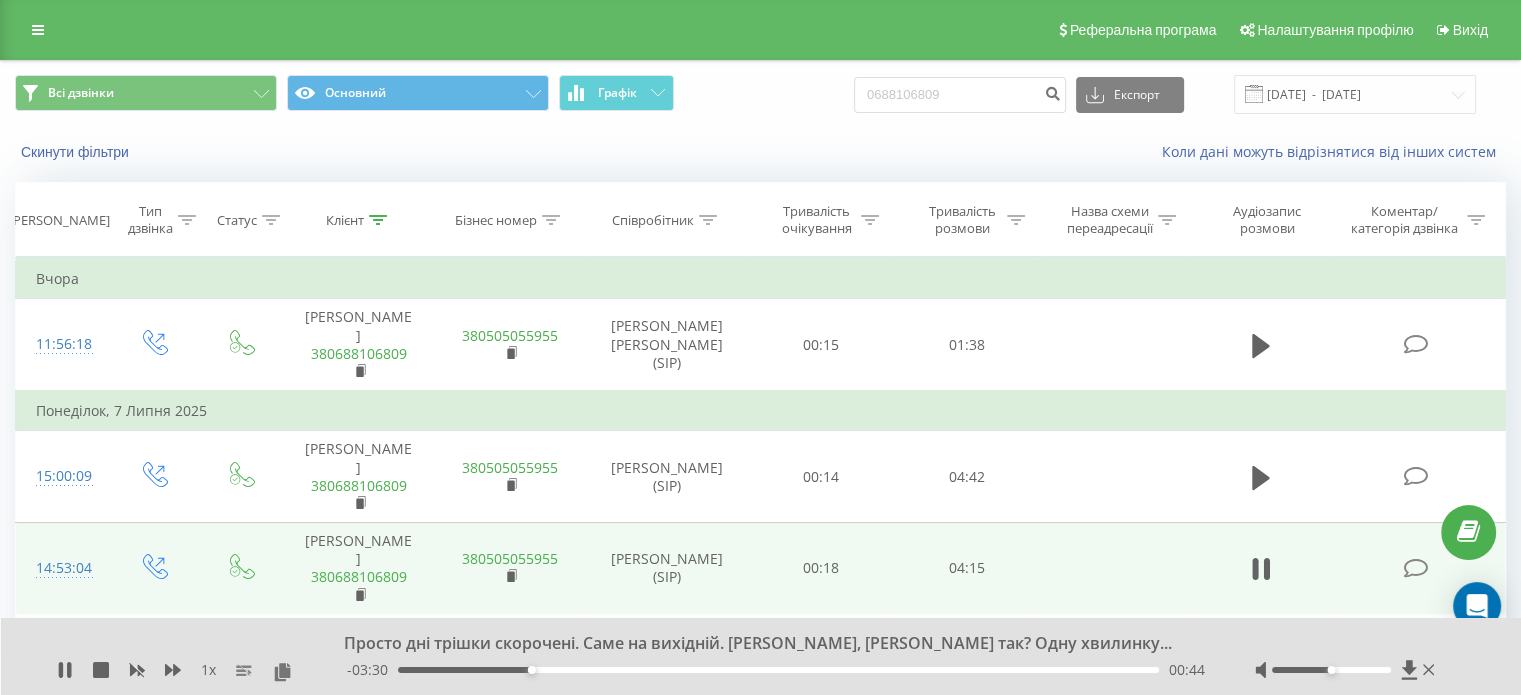 click on "00:44" at bounding box center [778, 670] 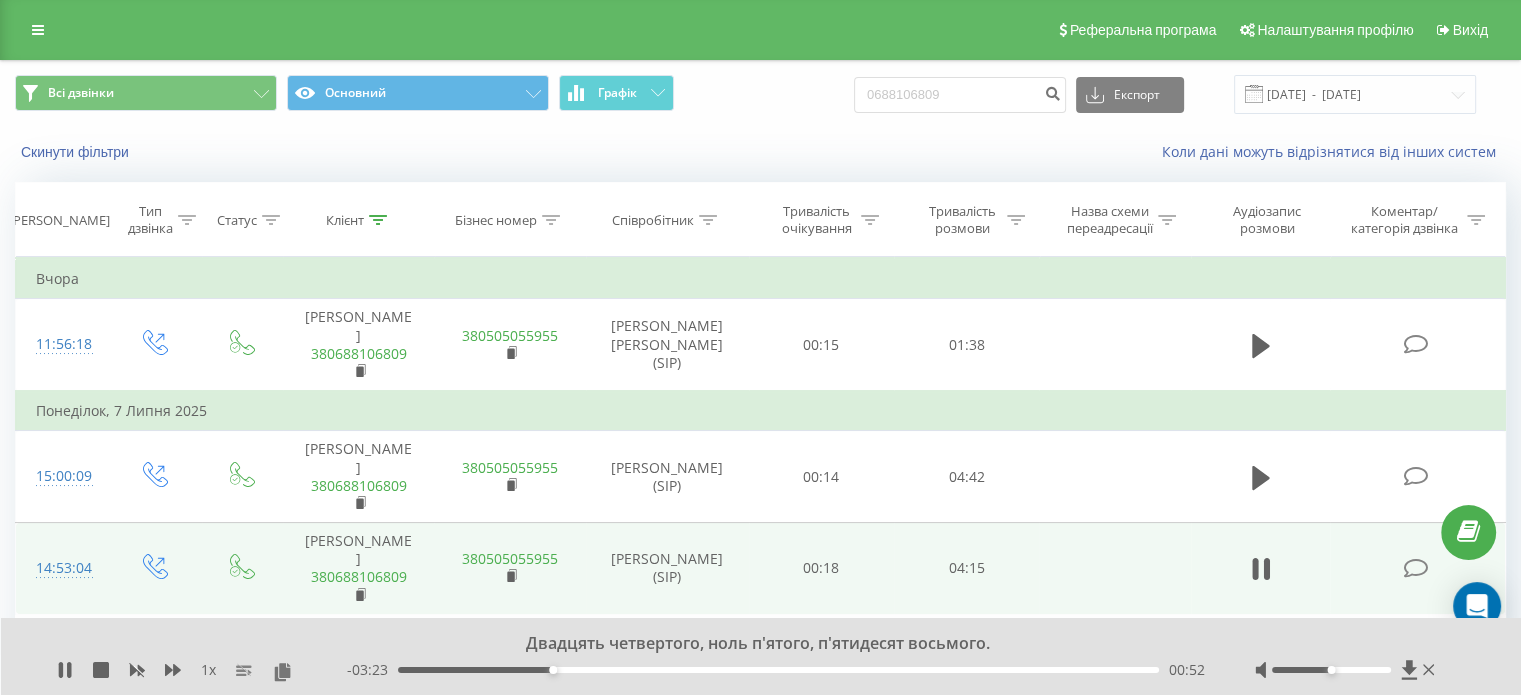 click on "00:52" at bounding box center [778, 670] 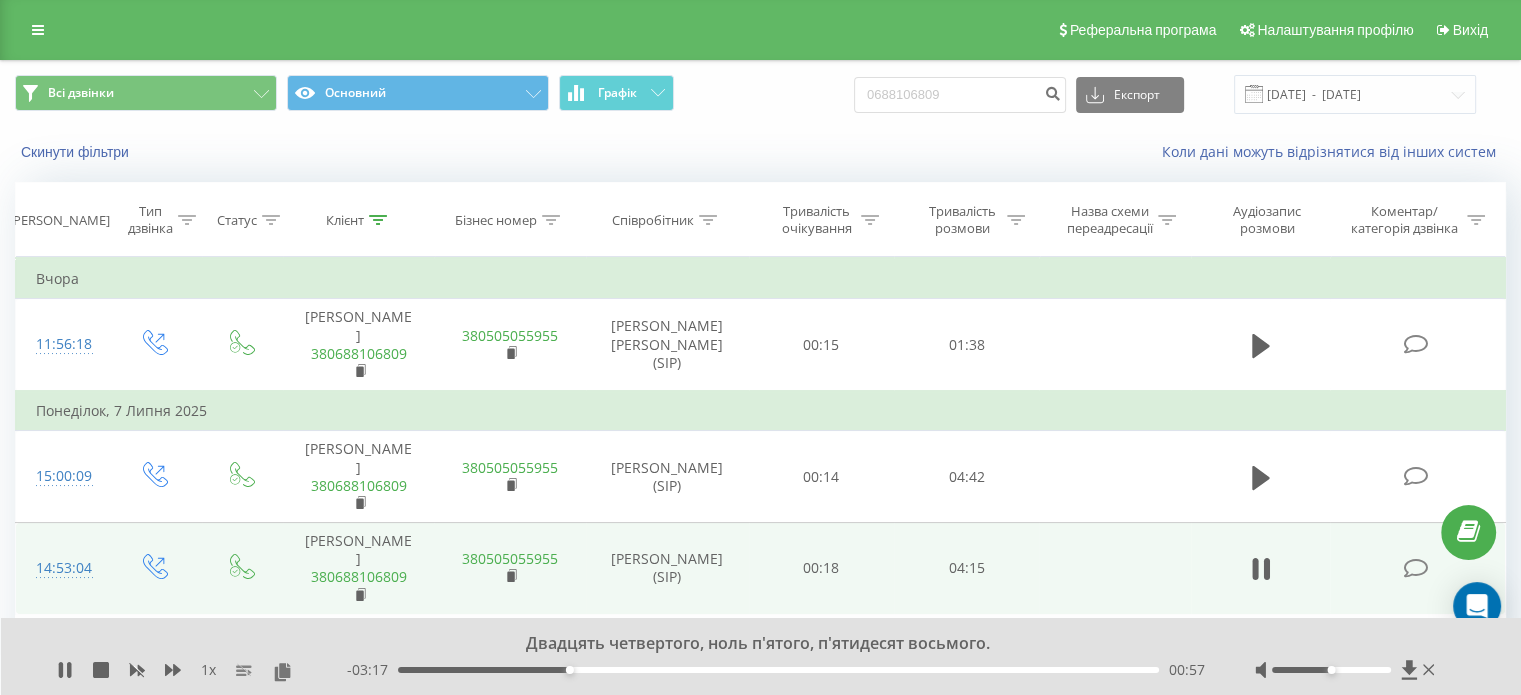 click on "00:57" at bounding box center [778, 670] 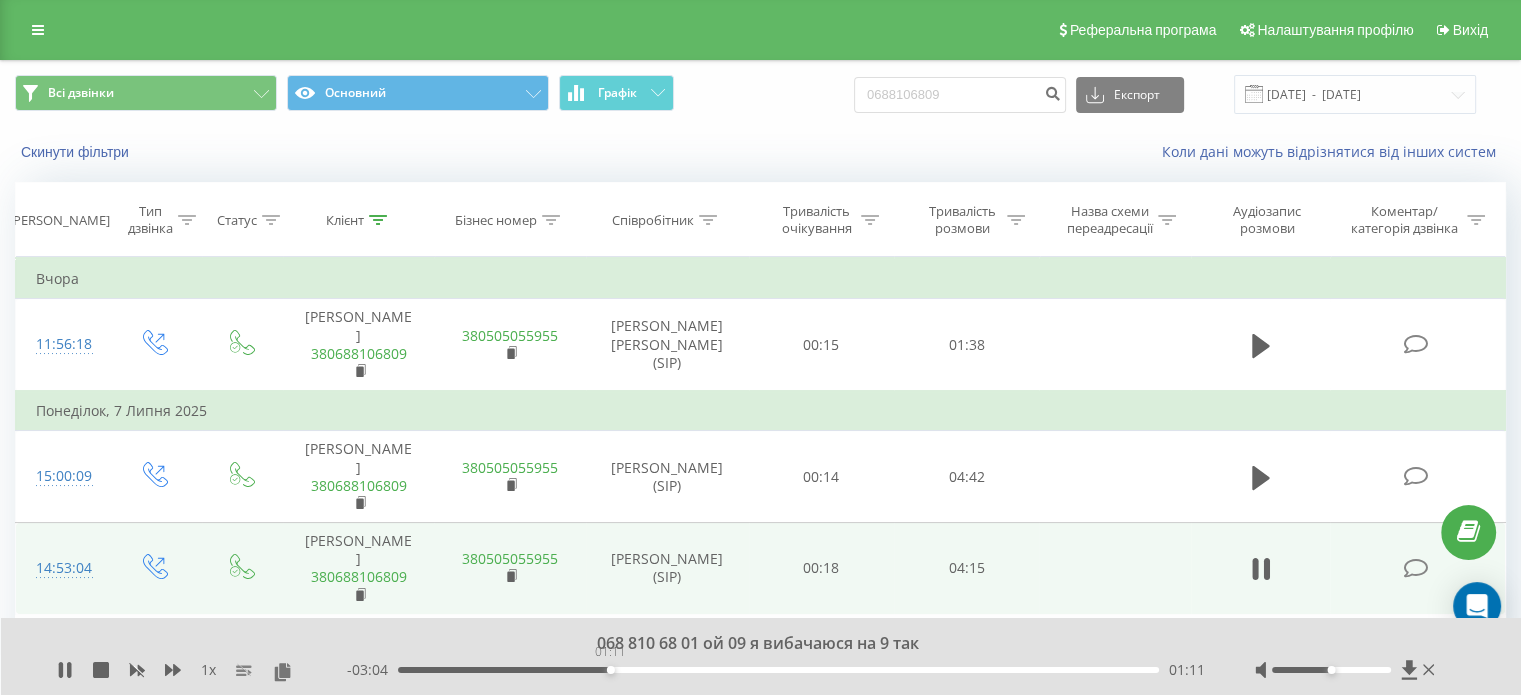 click on "01:11" at bounding box center (778, 670) 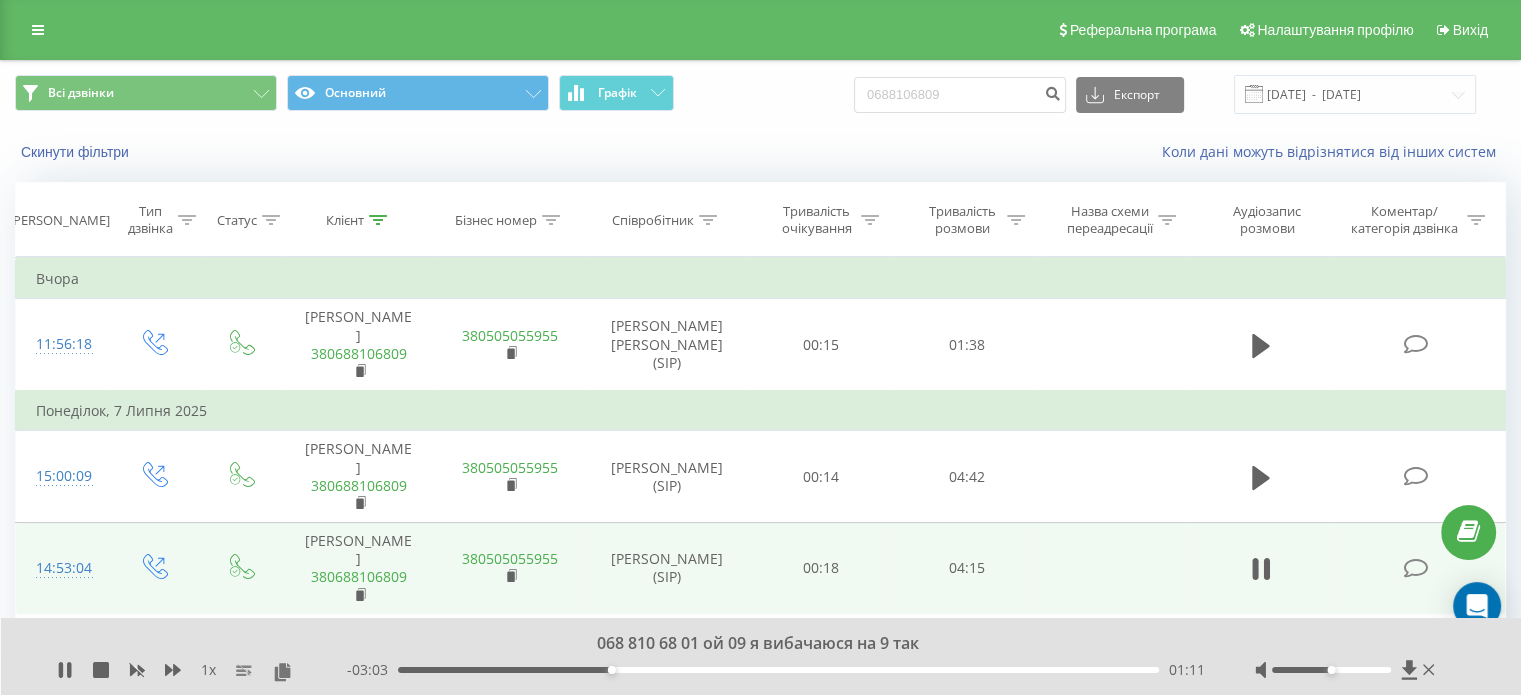 click on "01:11" at bounding box center (778, 670) 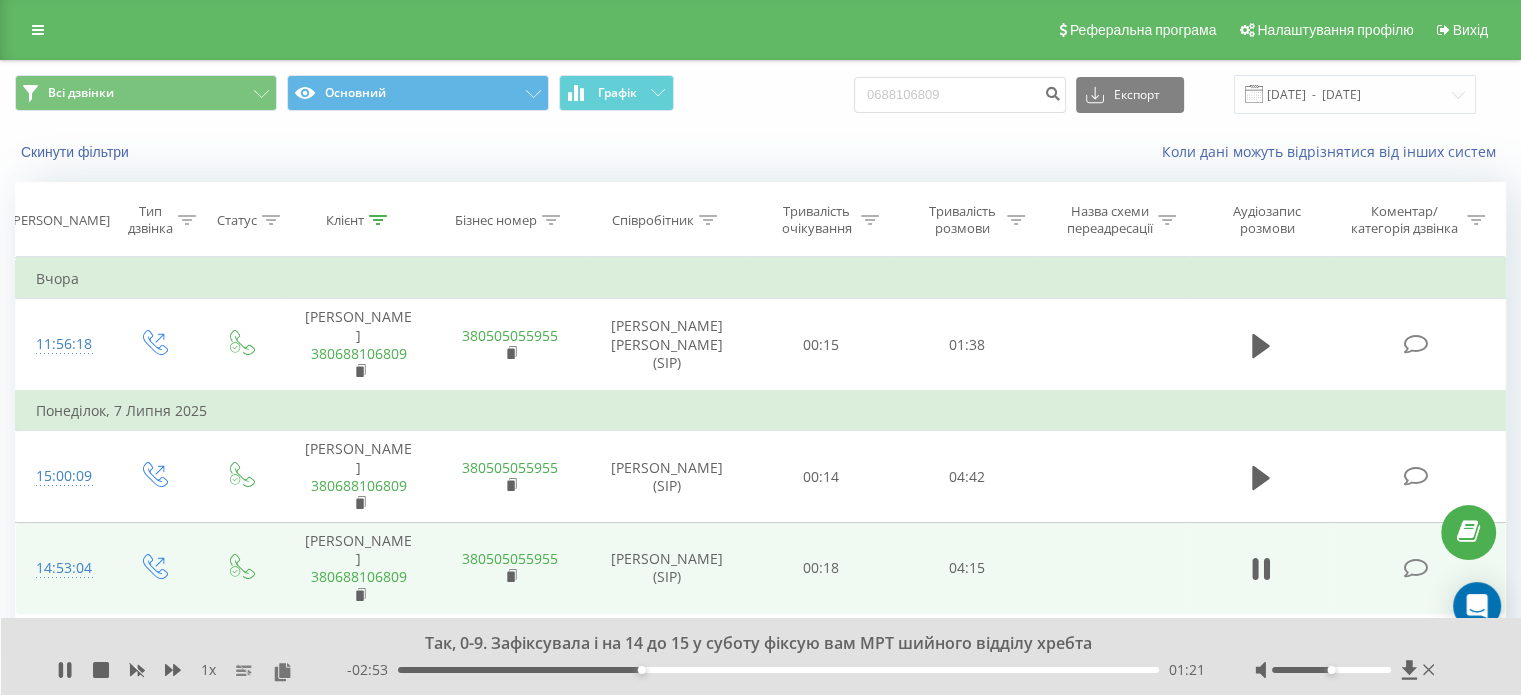 click on "01:21" at bounding box center (778, 670) 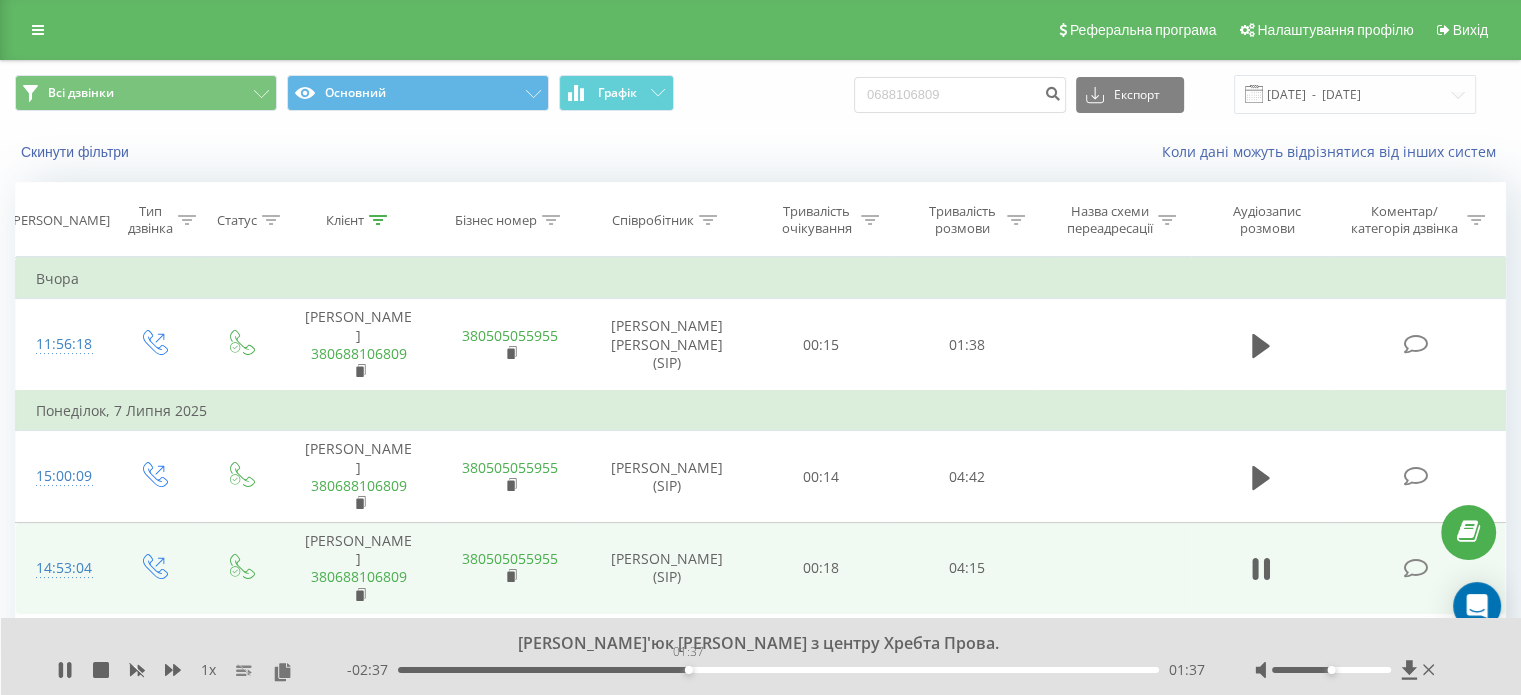 click on "01:37" at bounding box center [778, 670] 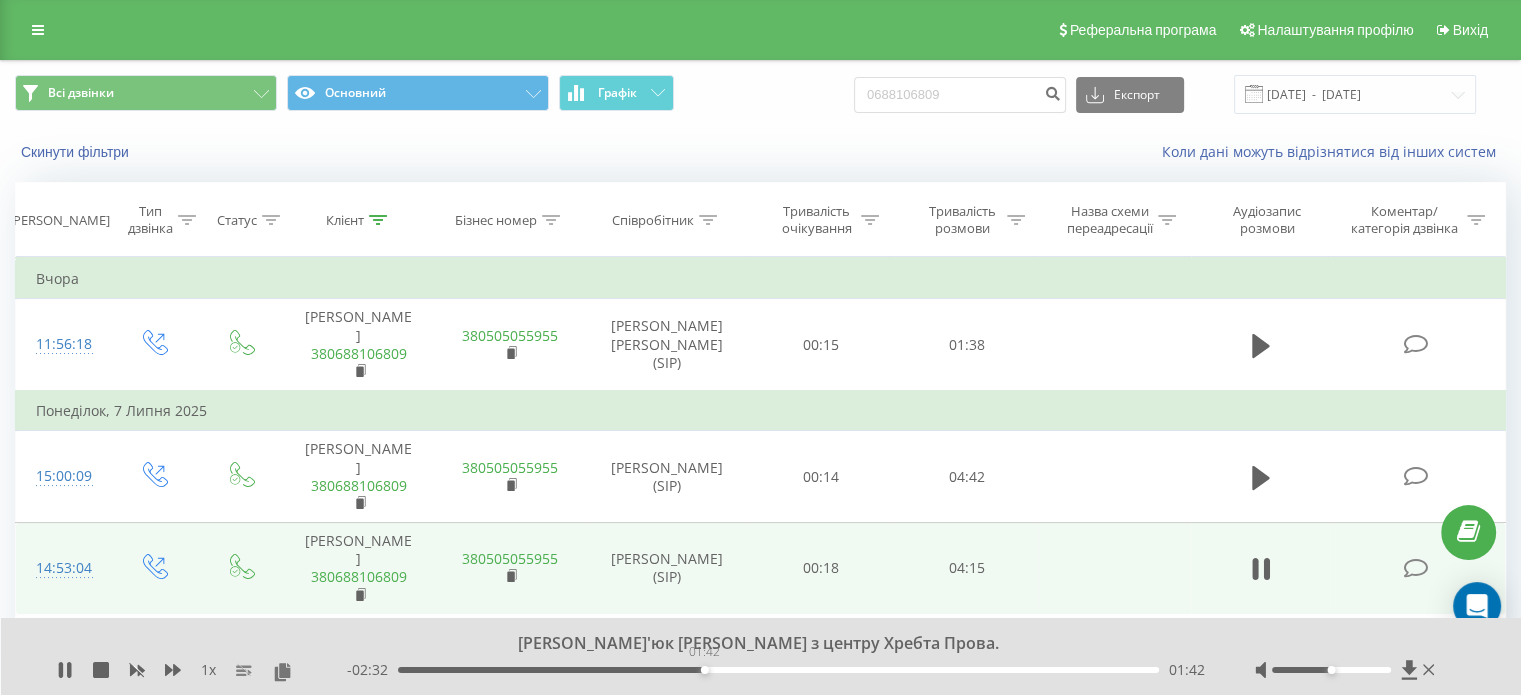click on "01:42" at bounding box center [778, 670] 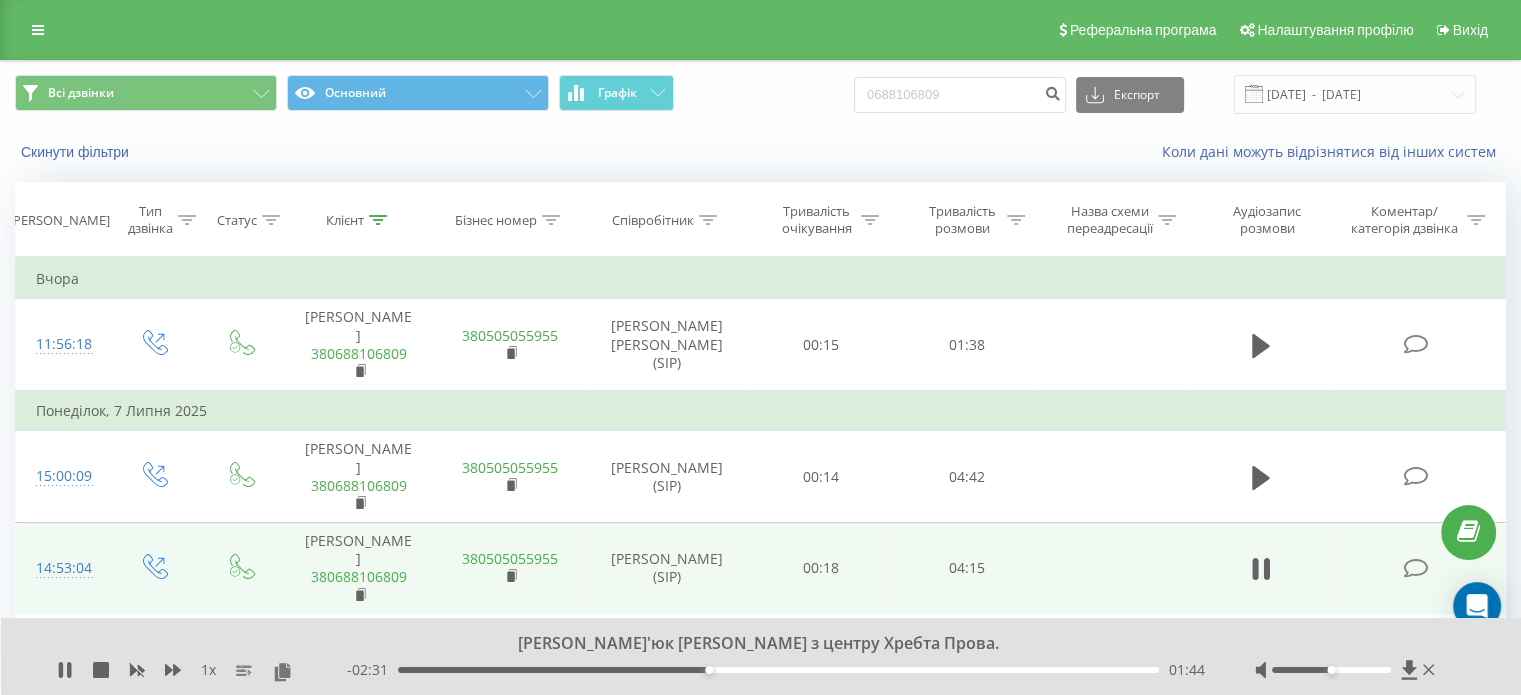 click on "01:44" at bounding box center [778, 670] 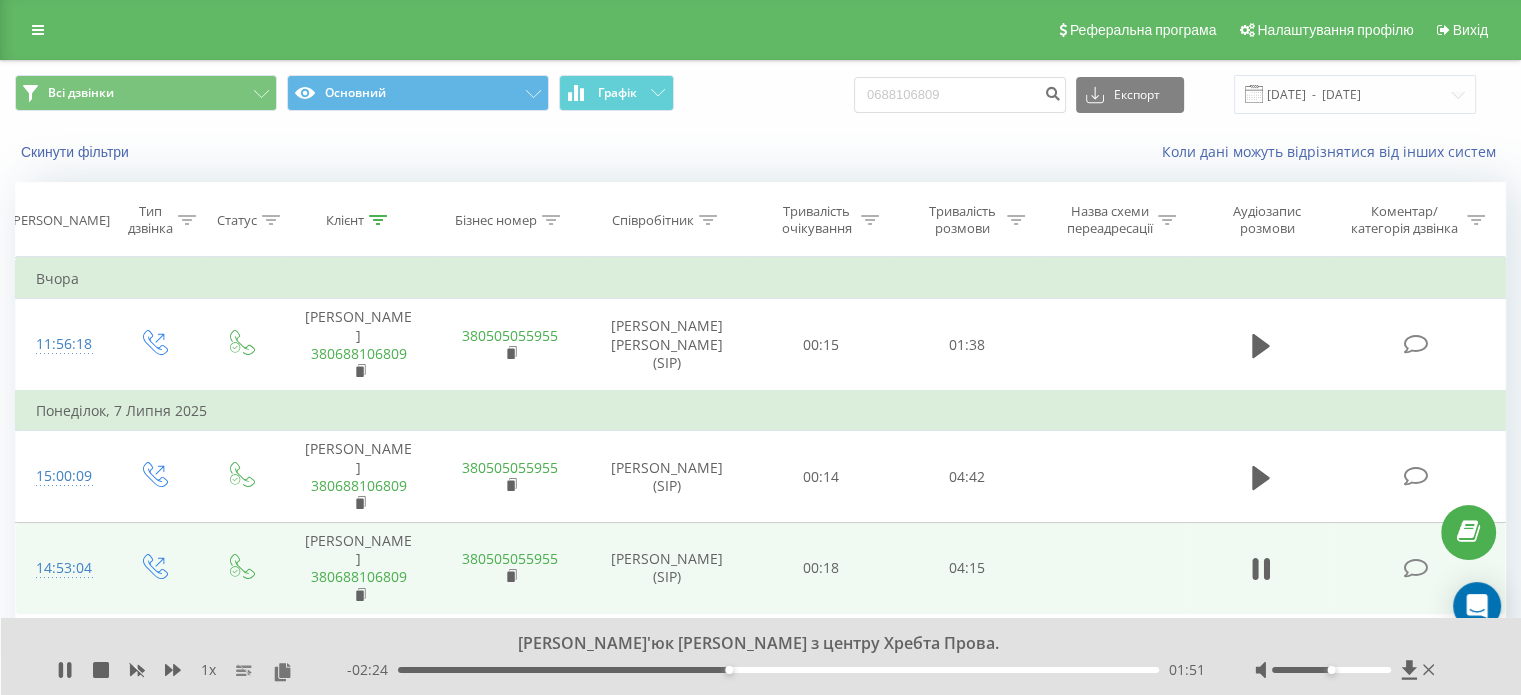 click on "- 02:24 01:51   01:51" at bounding box center [776, 670] 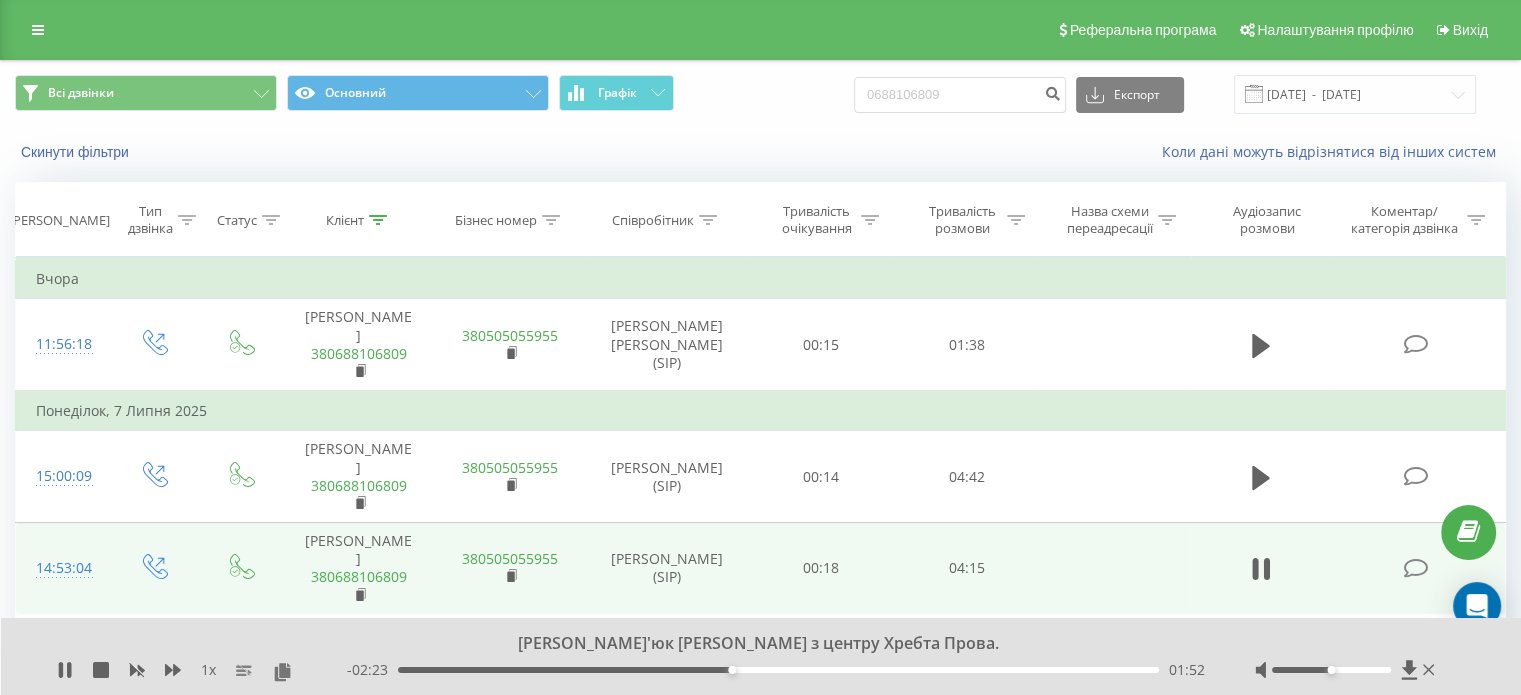 click on "01:52" at bounding box center (778, 670) 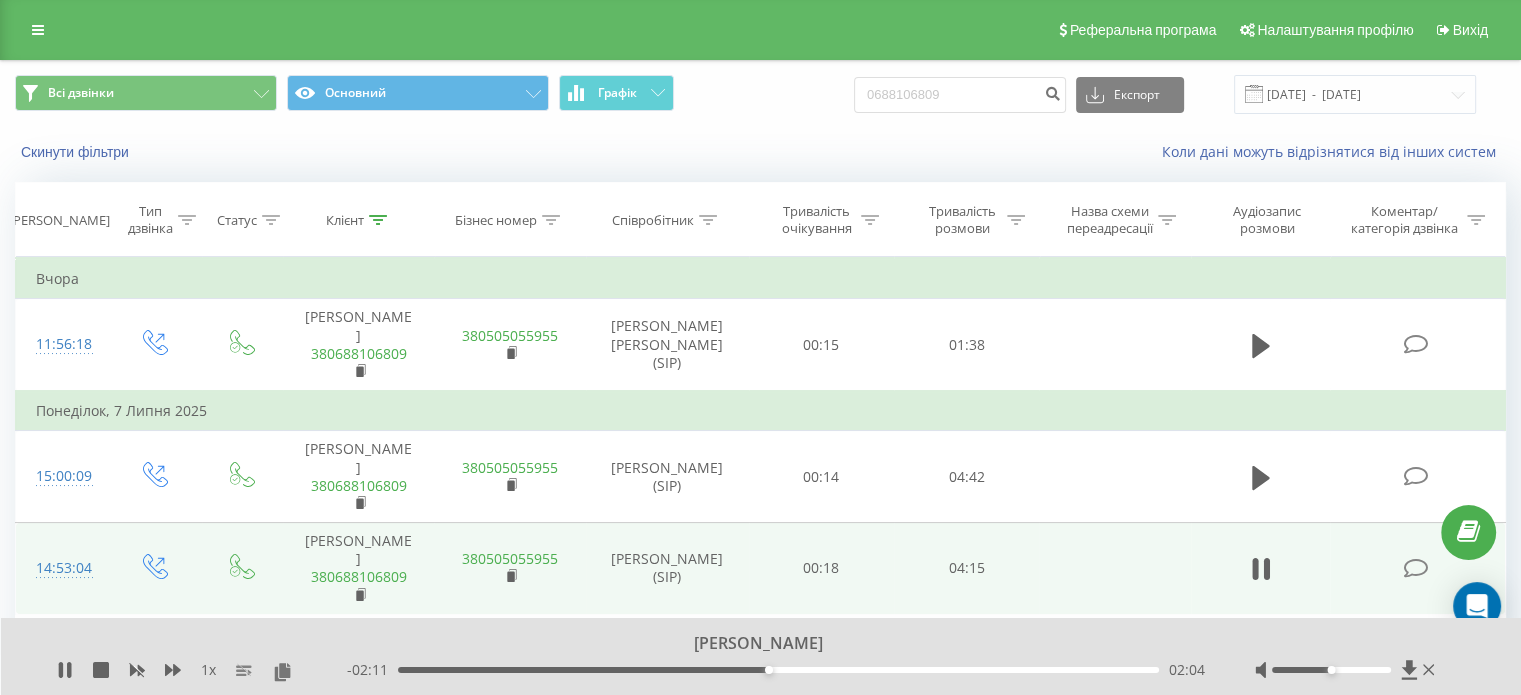 click on "02:04" at bounding box center (778, 670) 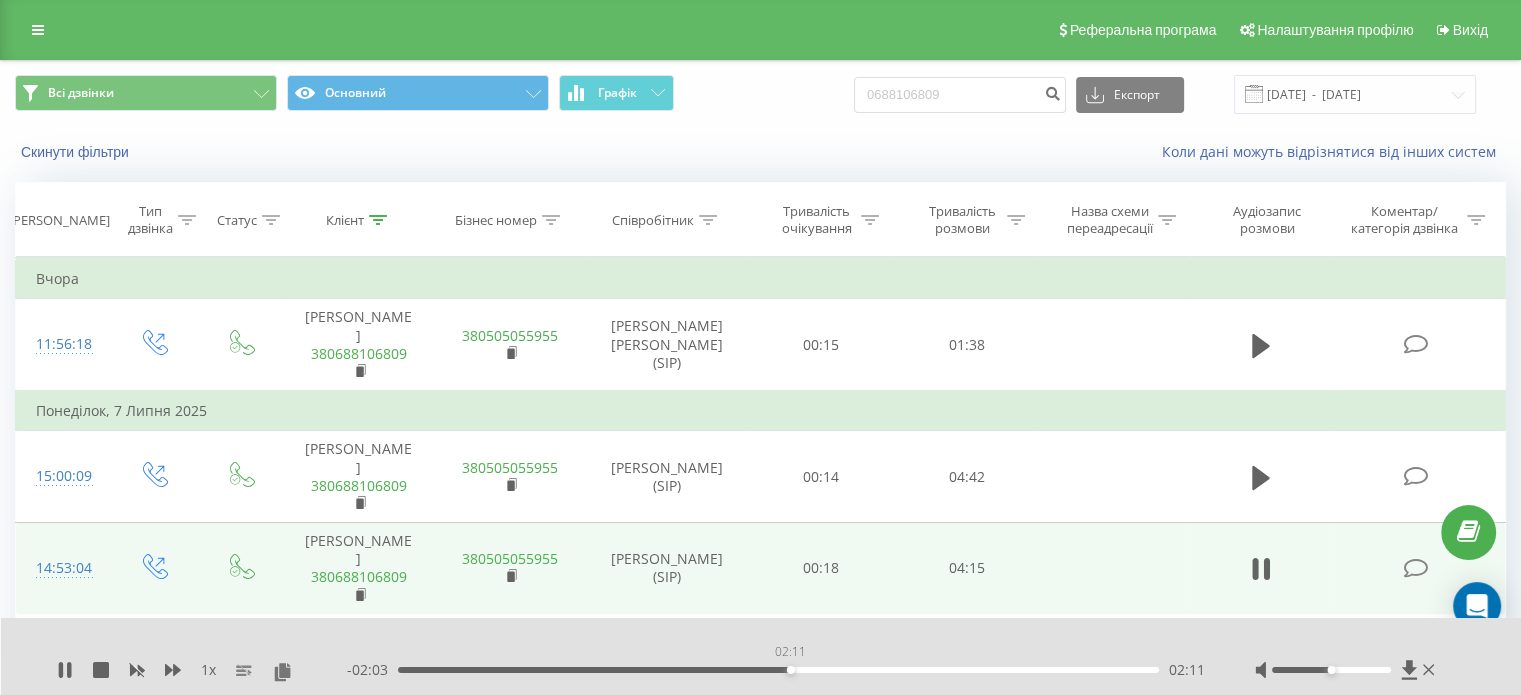 click on "02:11" at bounding box center (778, 670) 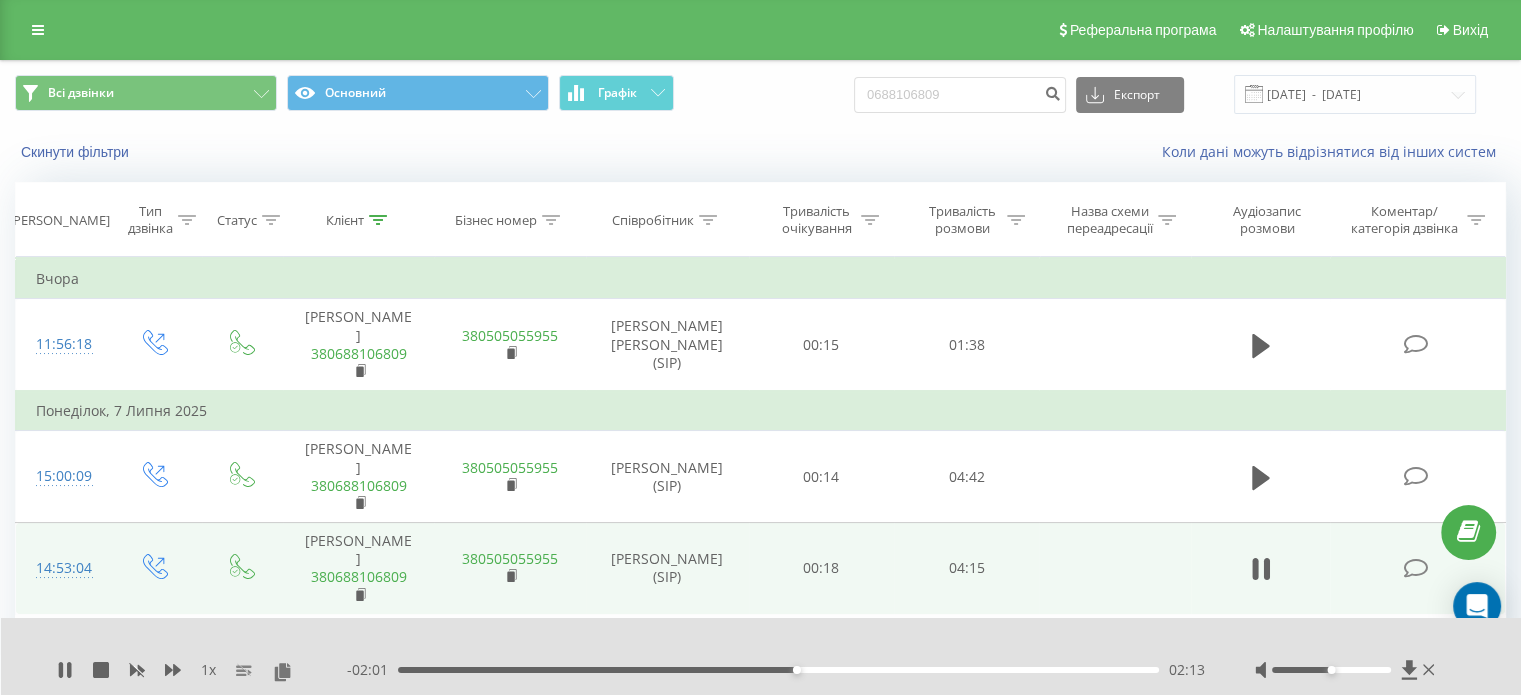 click on "02:13" at bounding box center [778, 670] 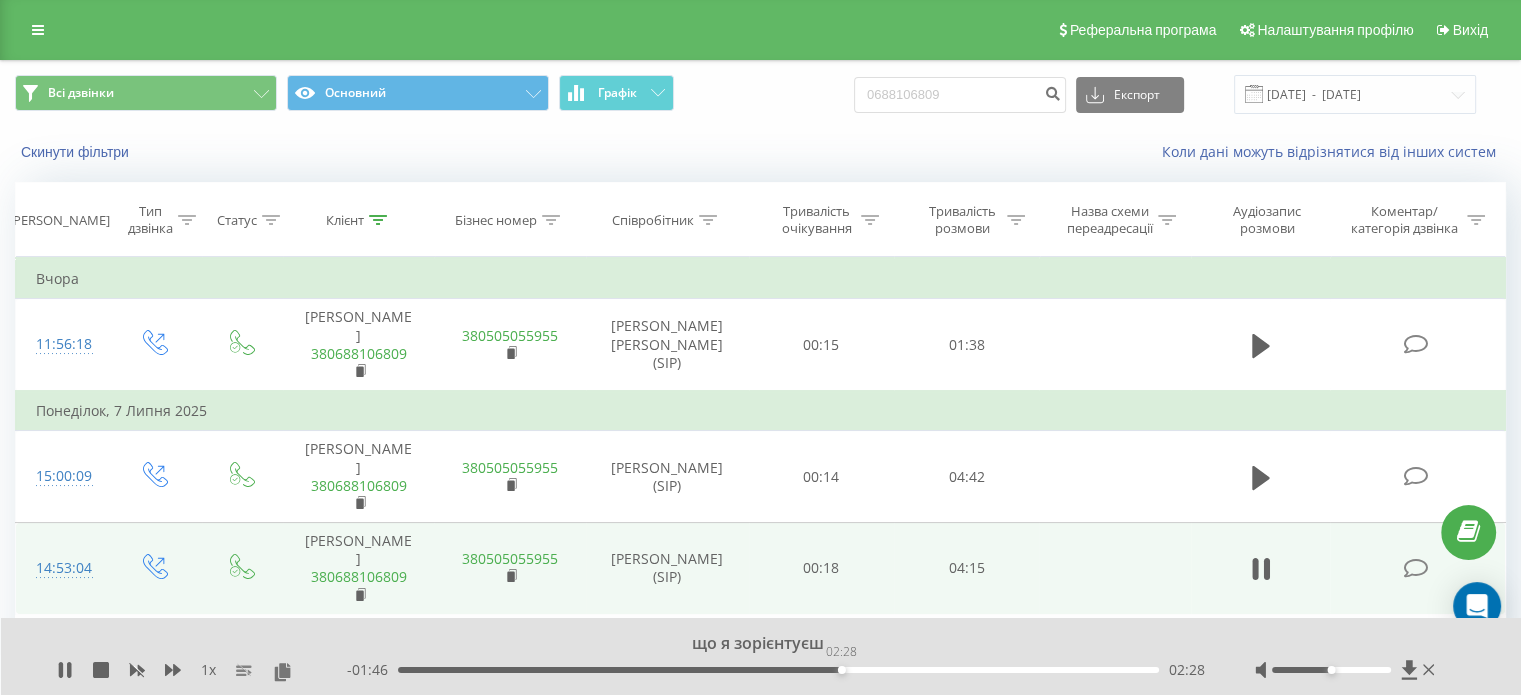 click on "02:28" at bounding box center (778, 670) 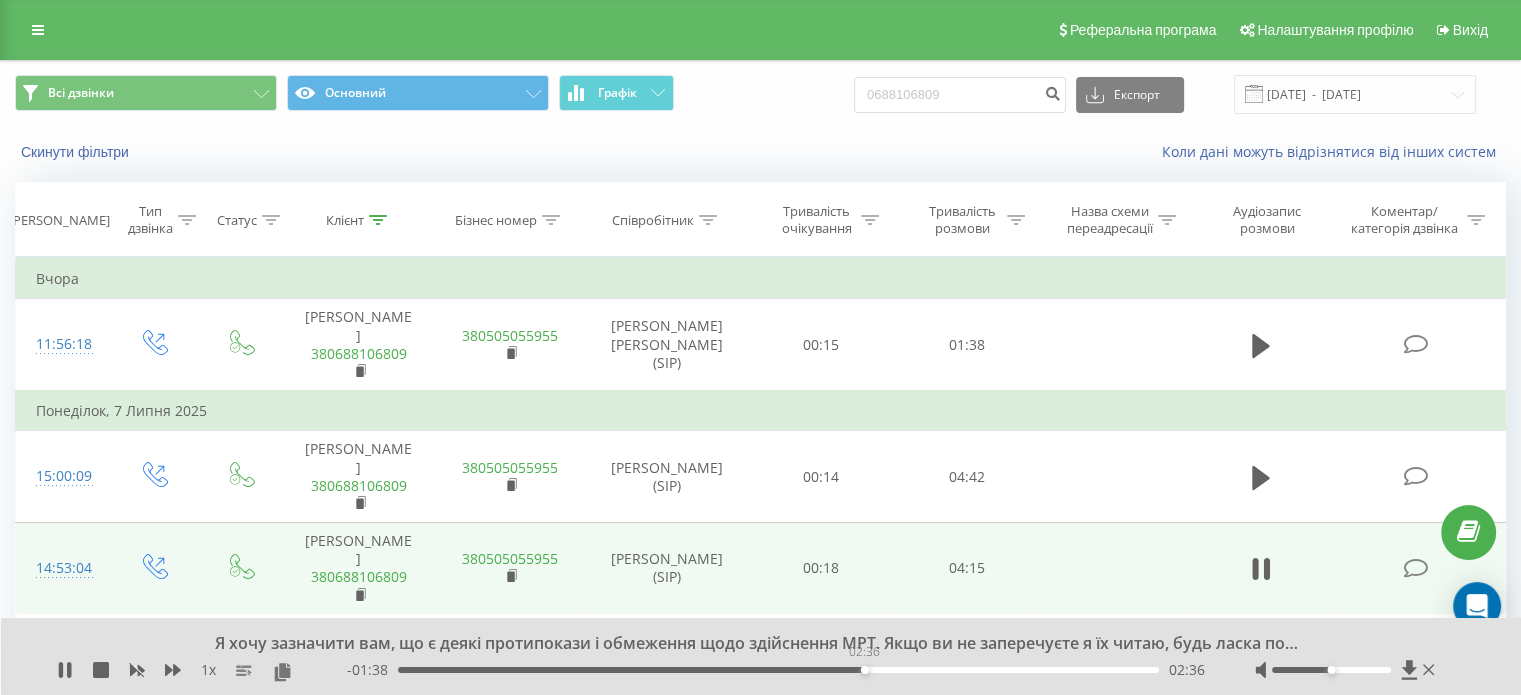 click on "02:36" at bounding box center (778, 670) 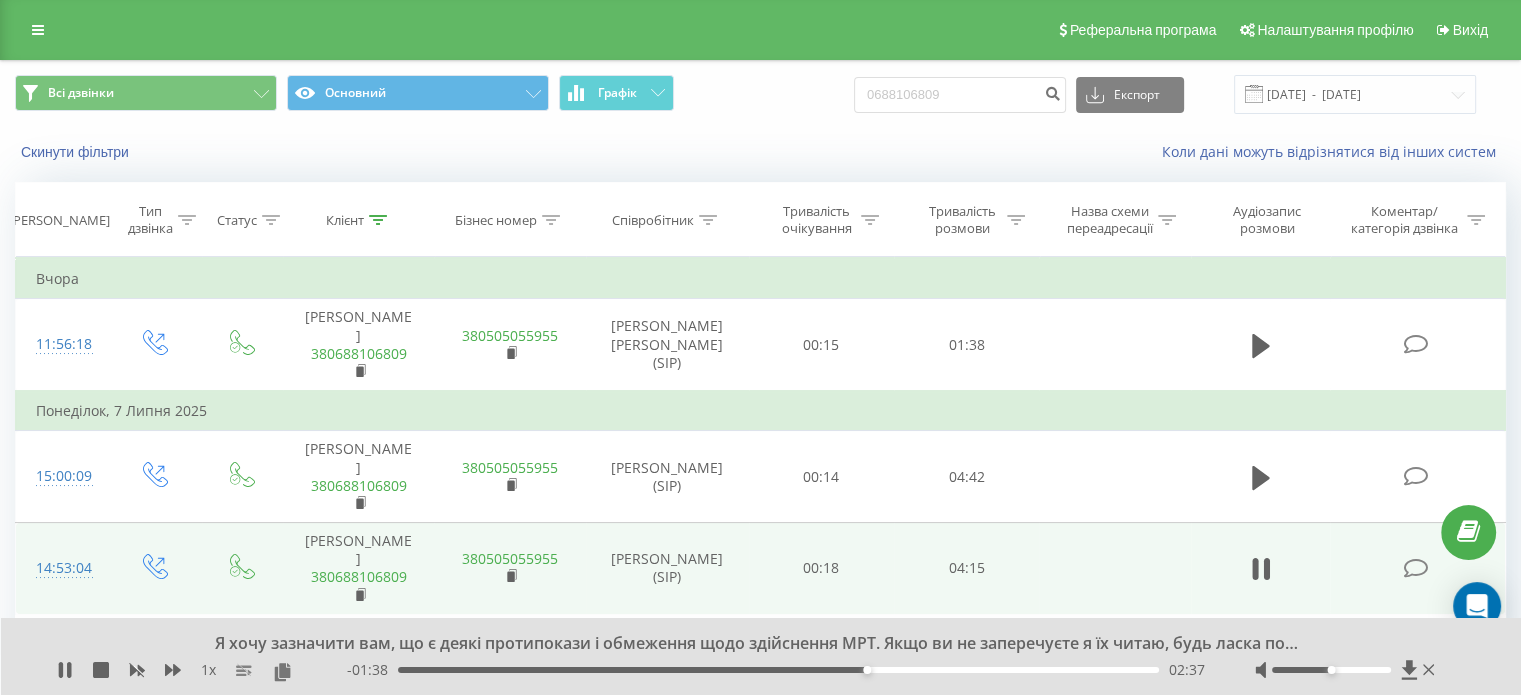 click on "02:37" at bounding box center [778, 670] 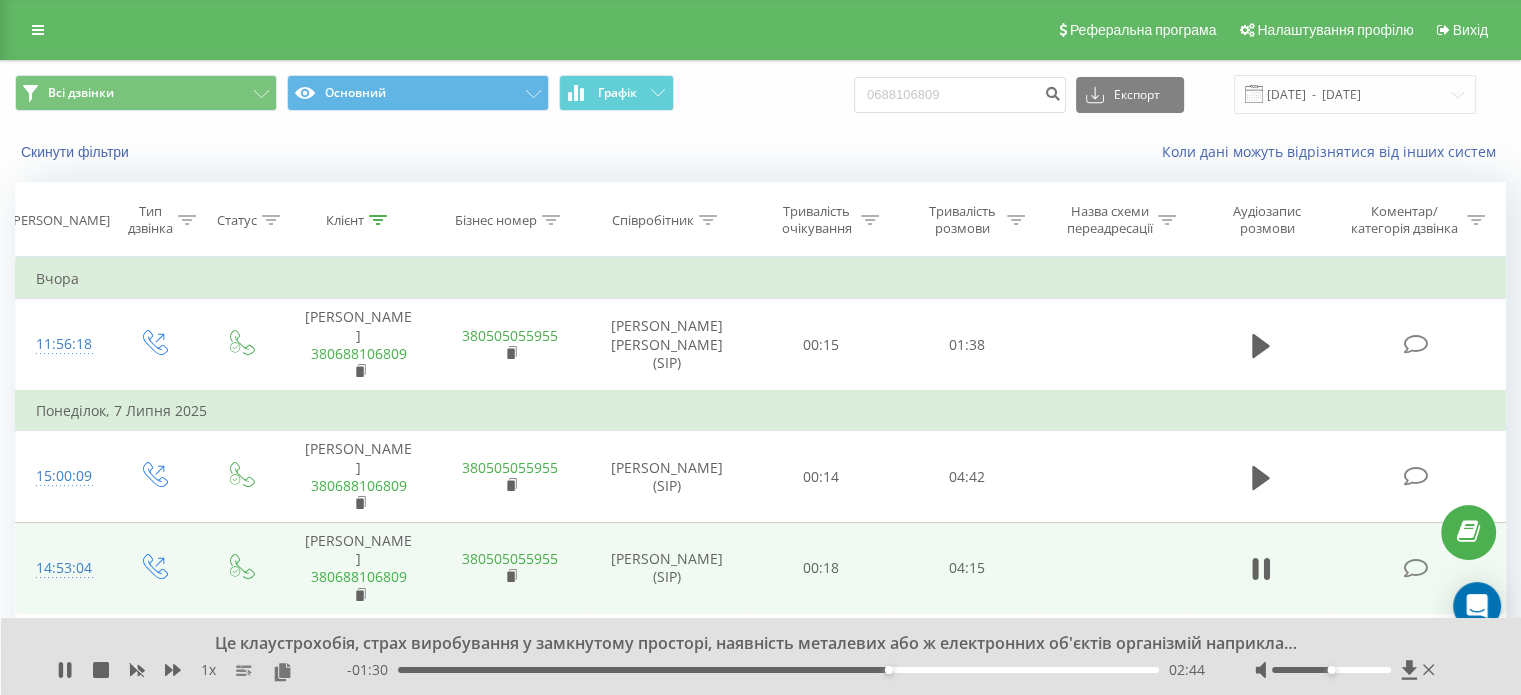 click on "02:44" at bounding box center (778, 670) 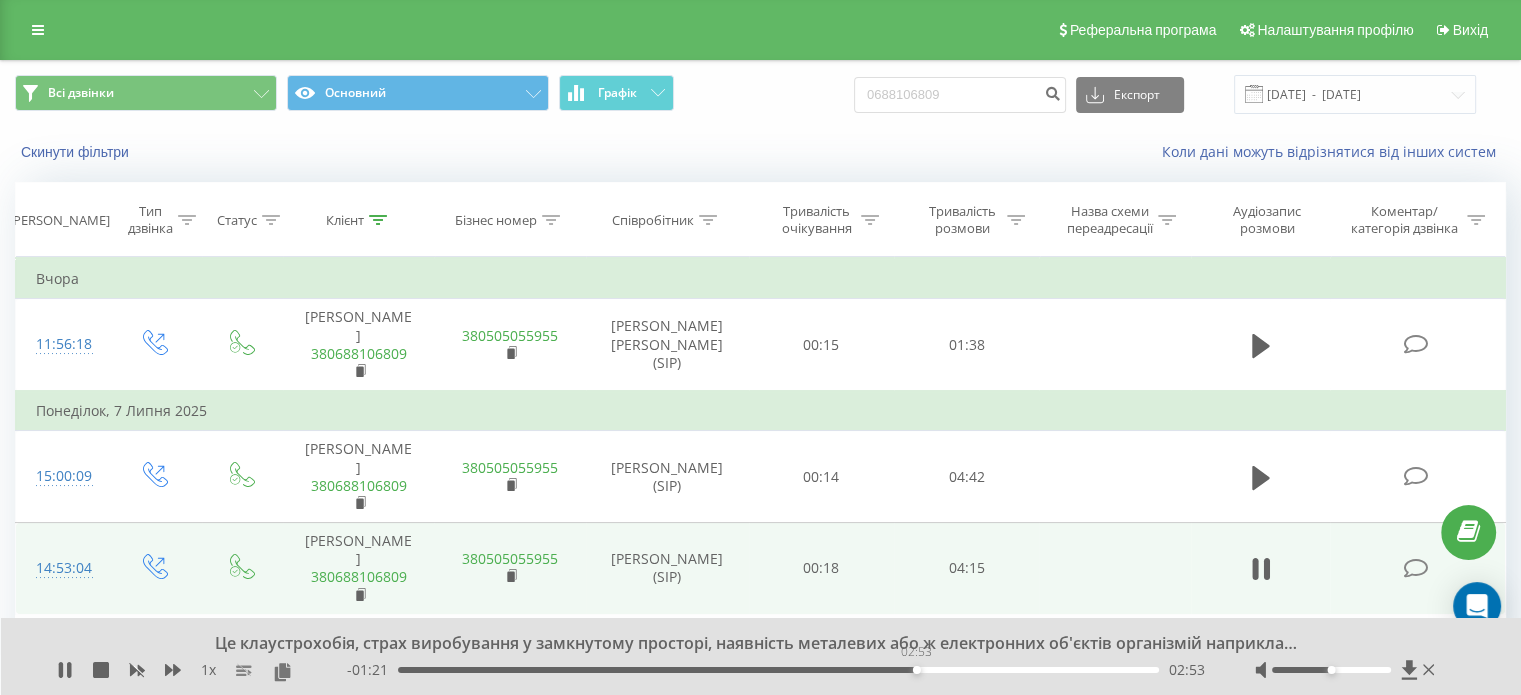 click on "02:53" at bounding box center [778, 670] 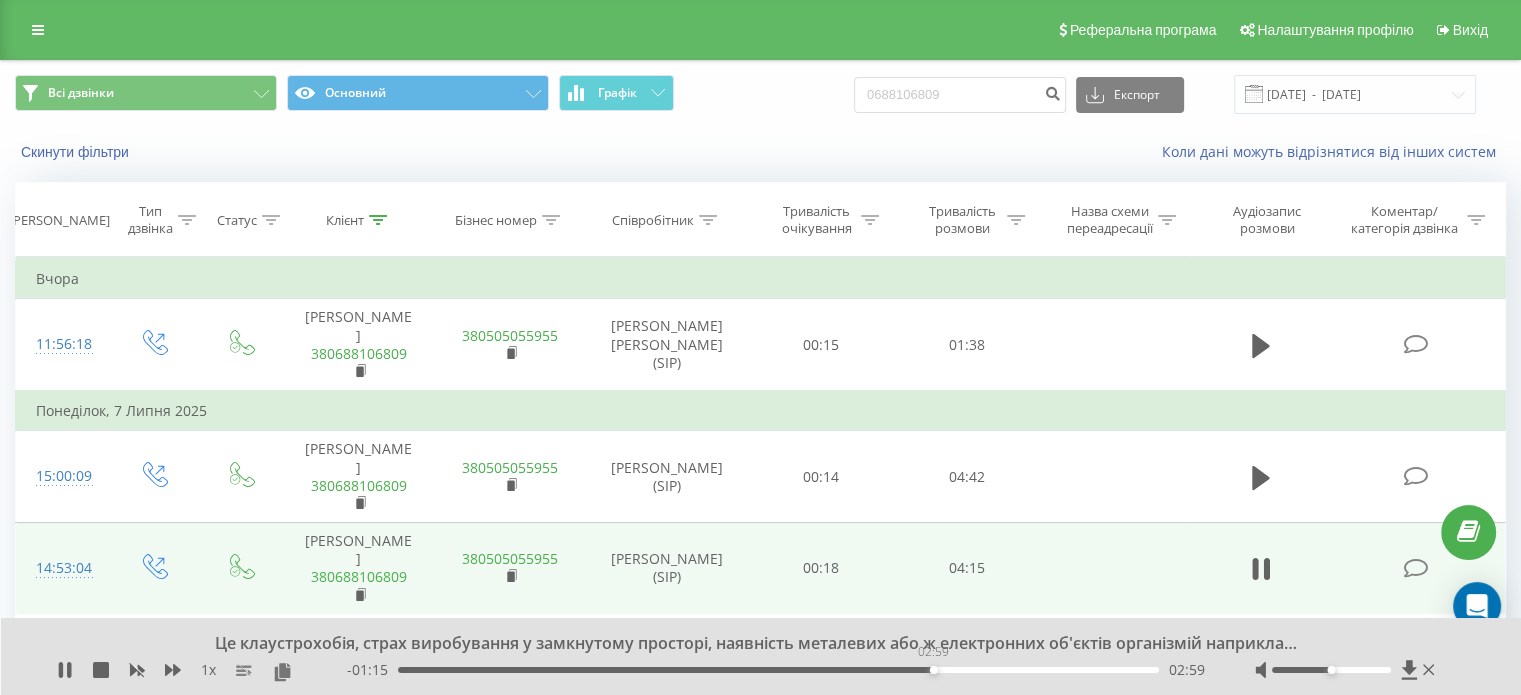 click on "02:59" at bounding box center [778, 670] 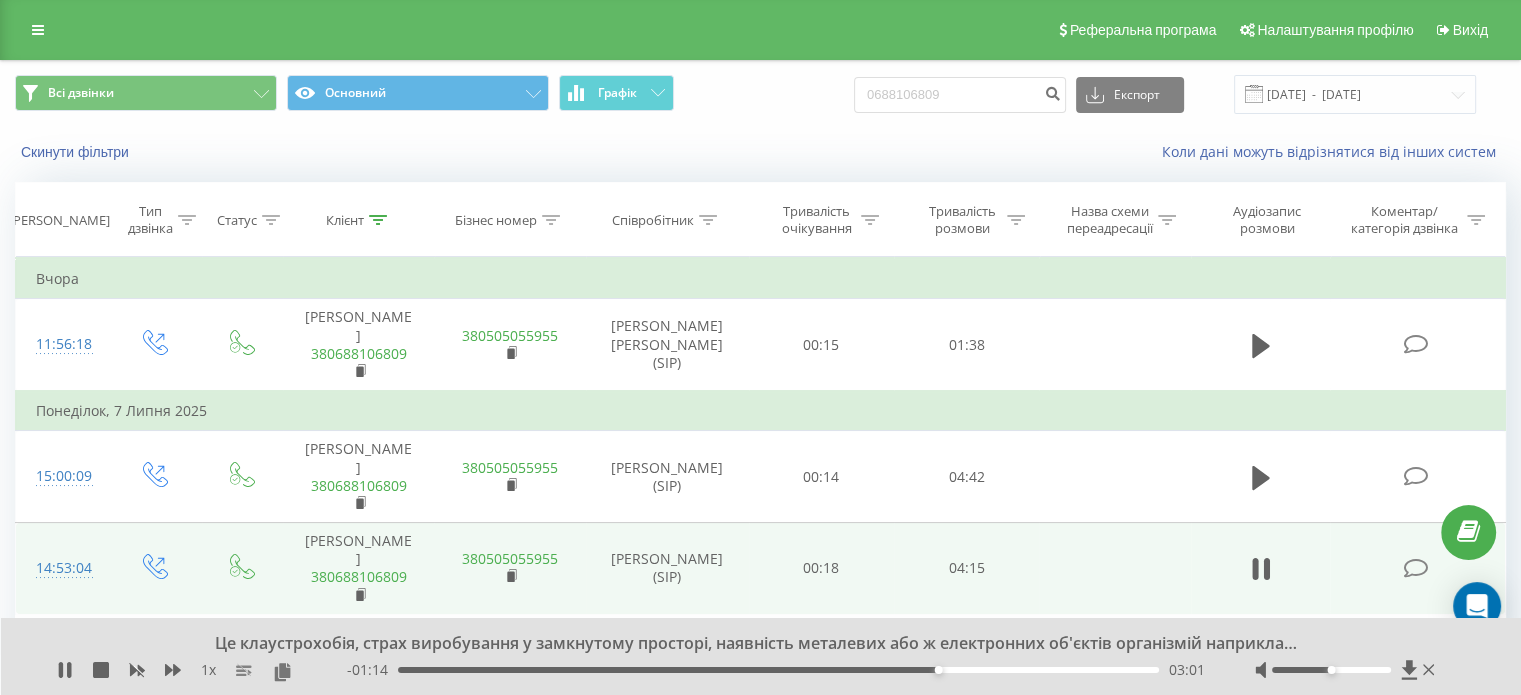 click on "03:01" at bounding box center [778, 670] 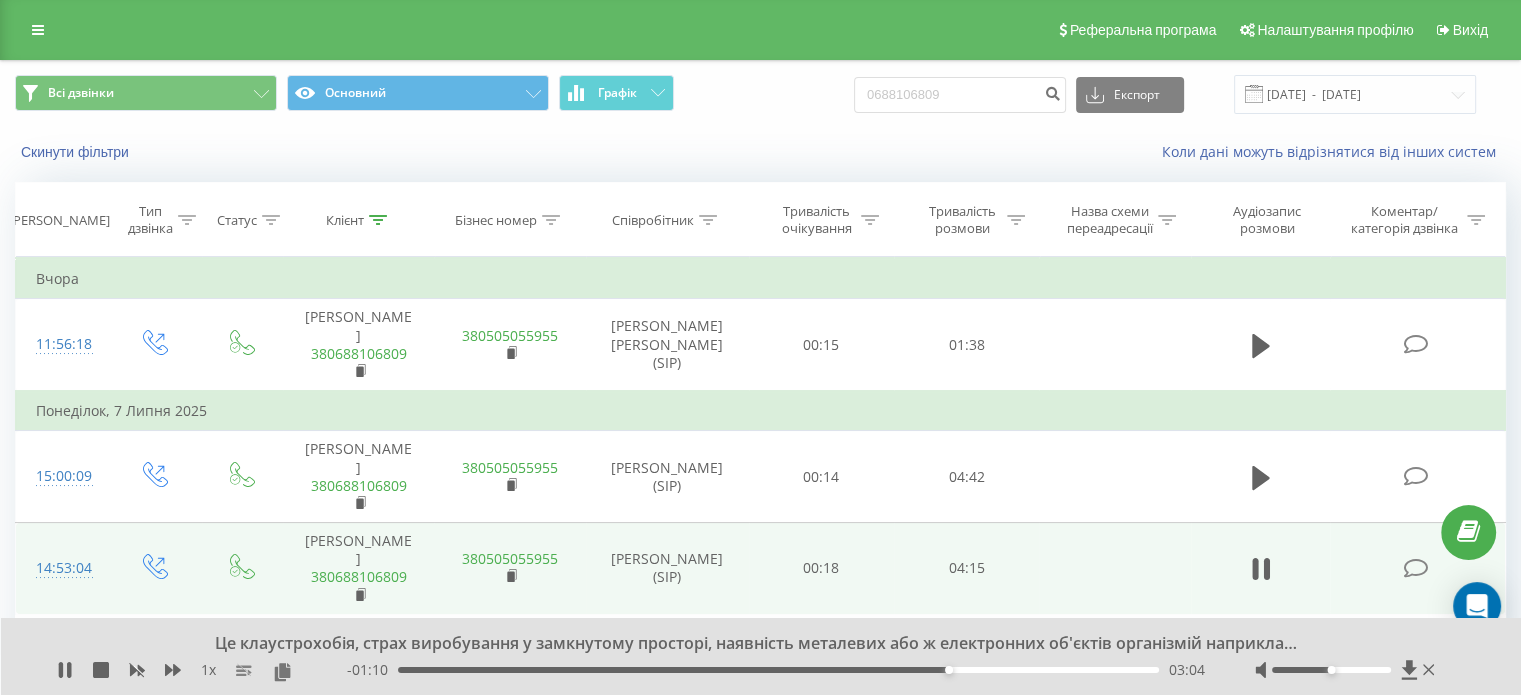click on "03:04" at bounding box center [778, 670] 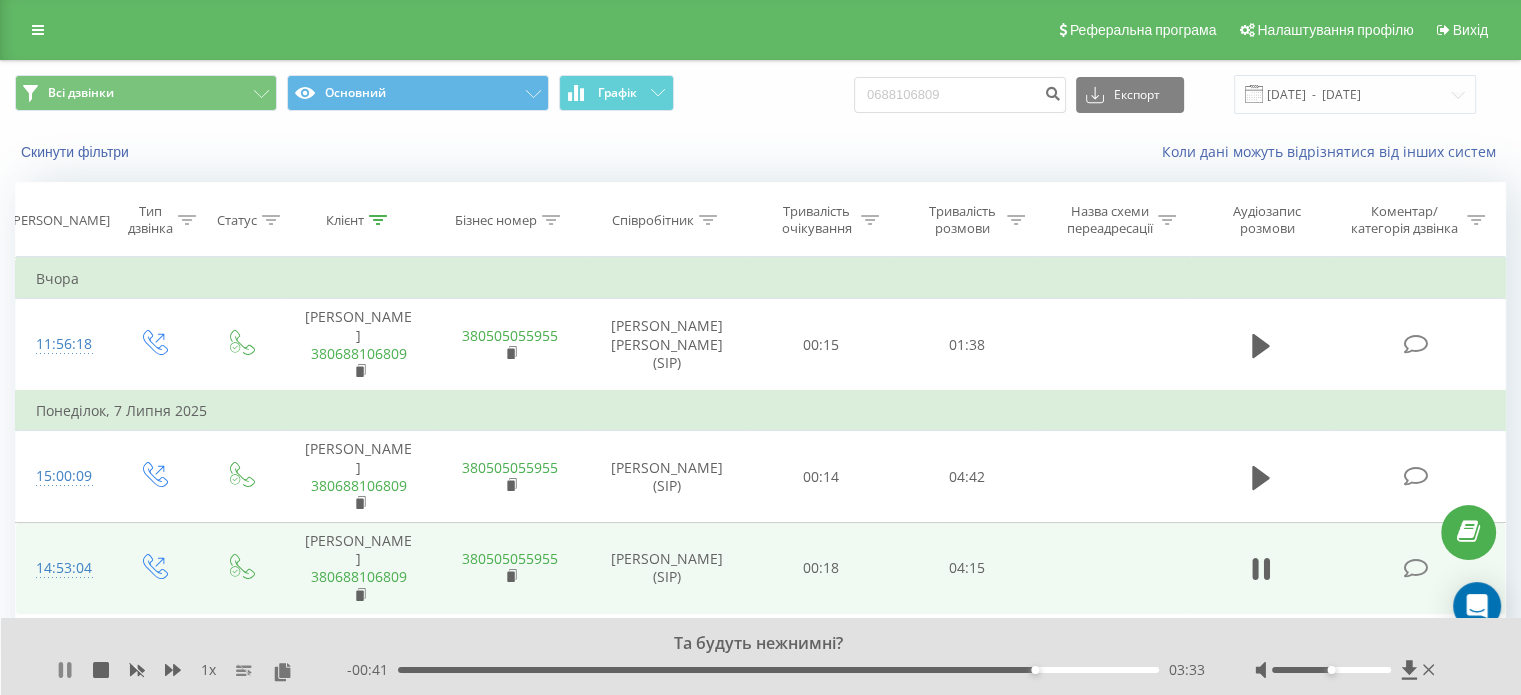 click 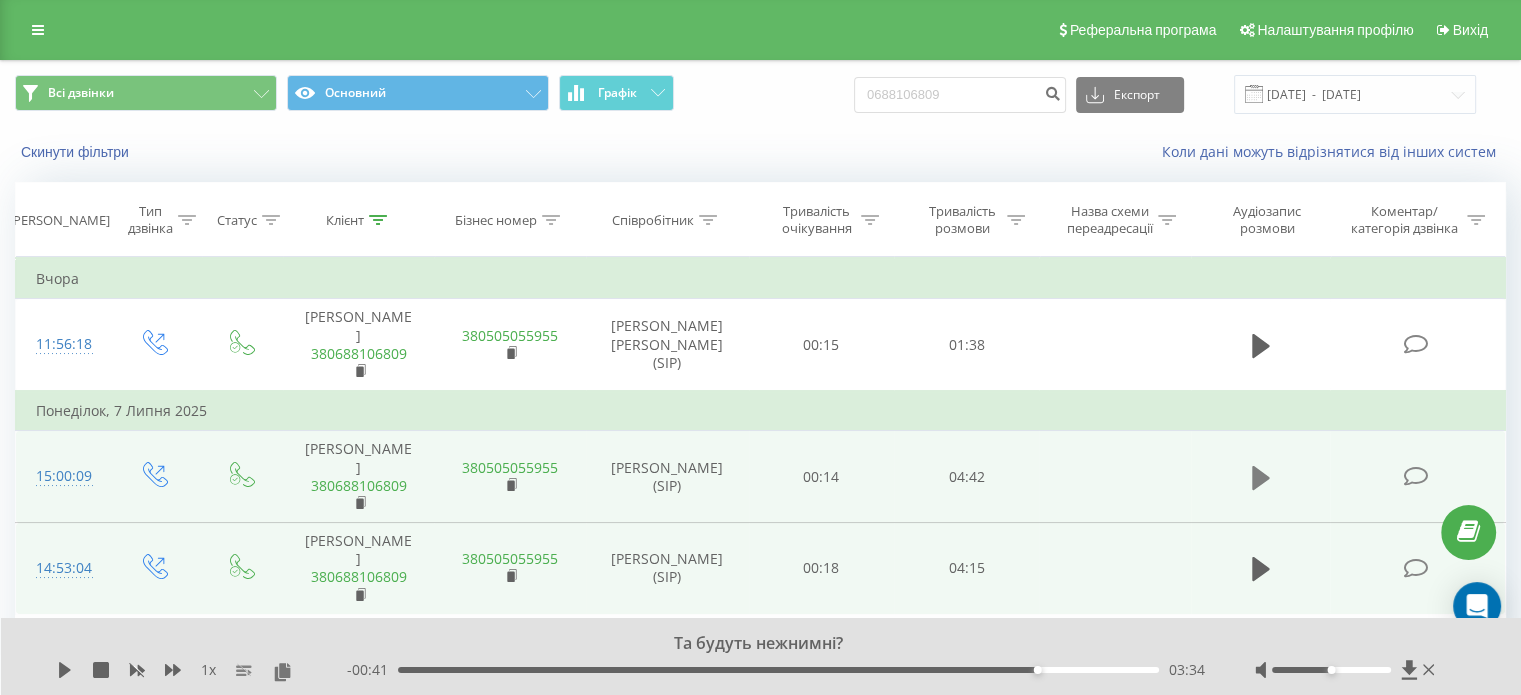 click 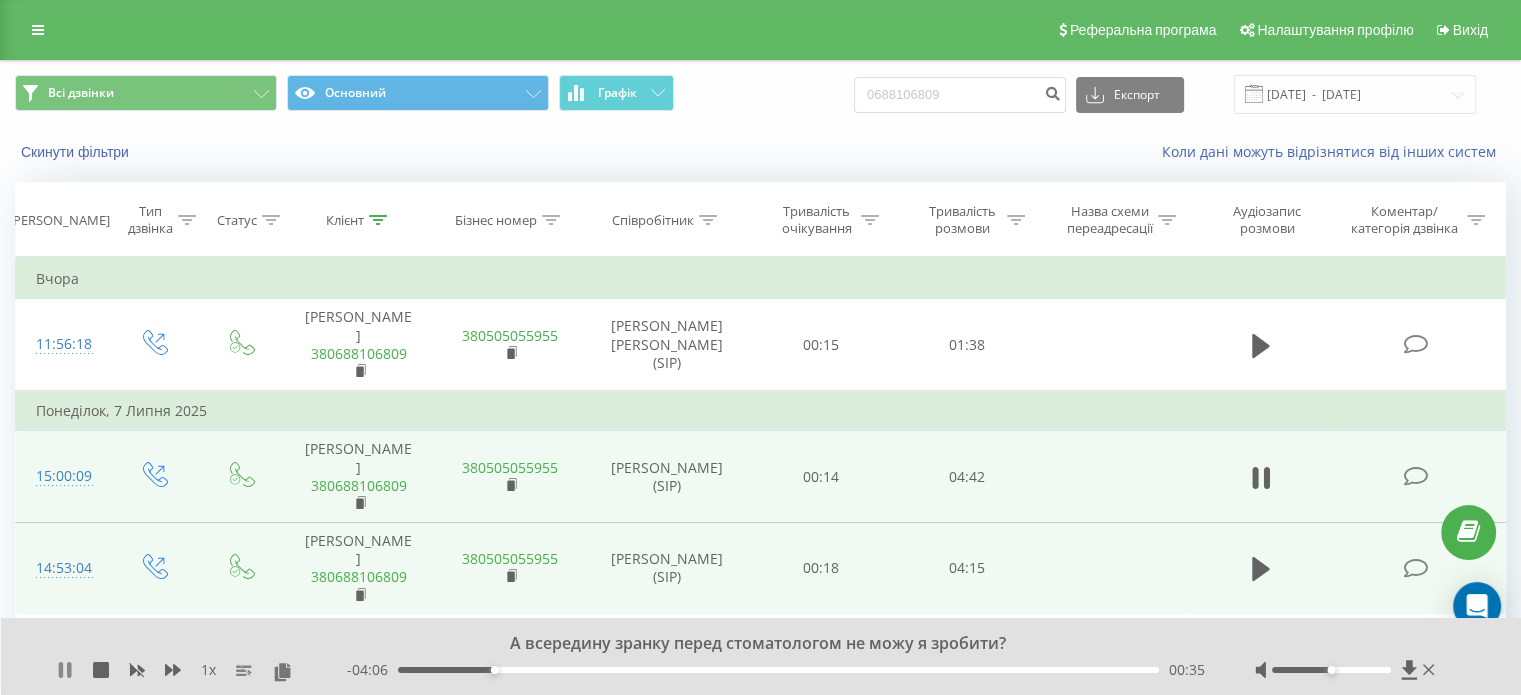 click 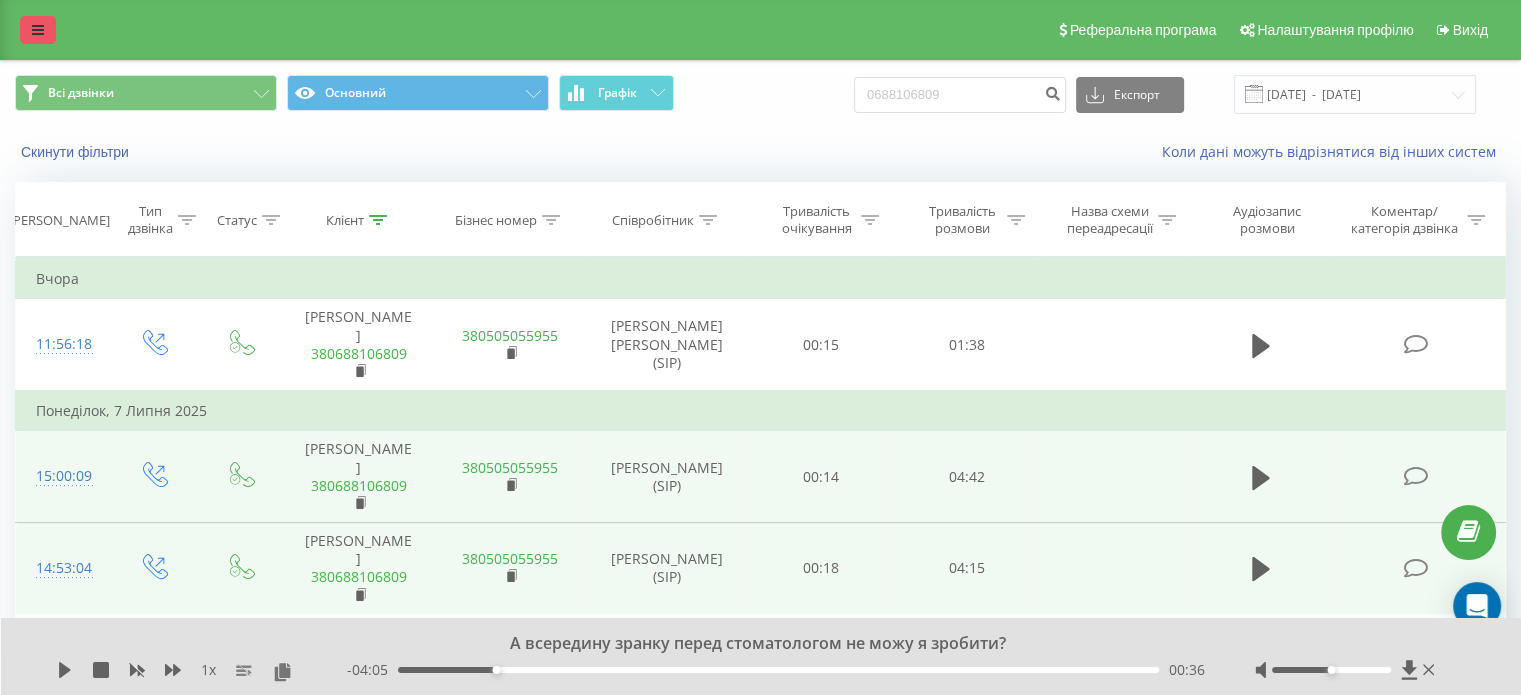 click at bounding box center (38, 30) 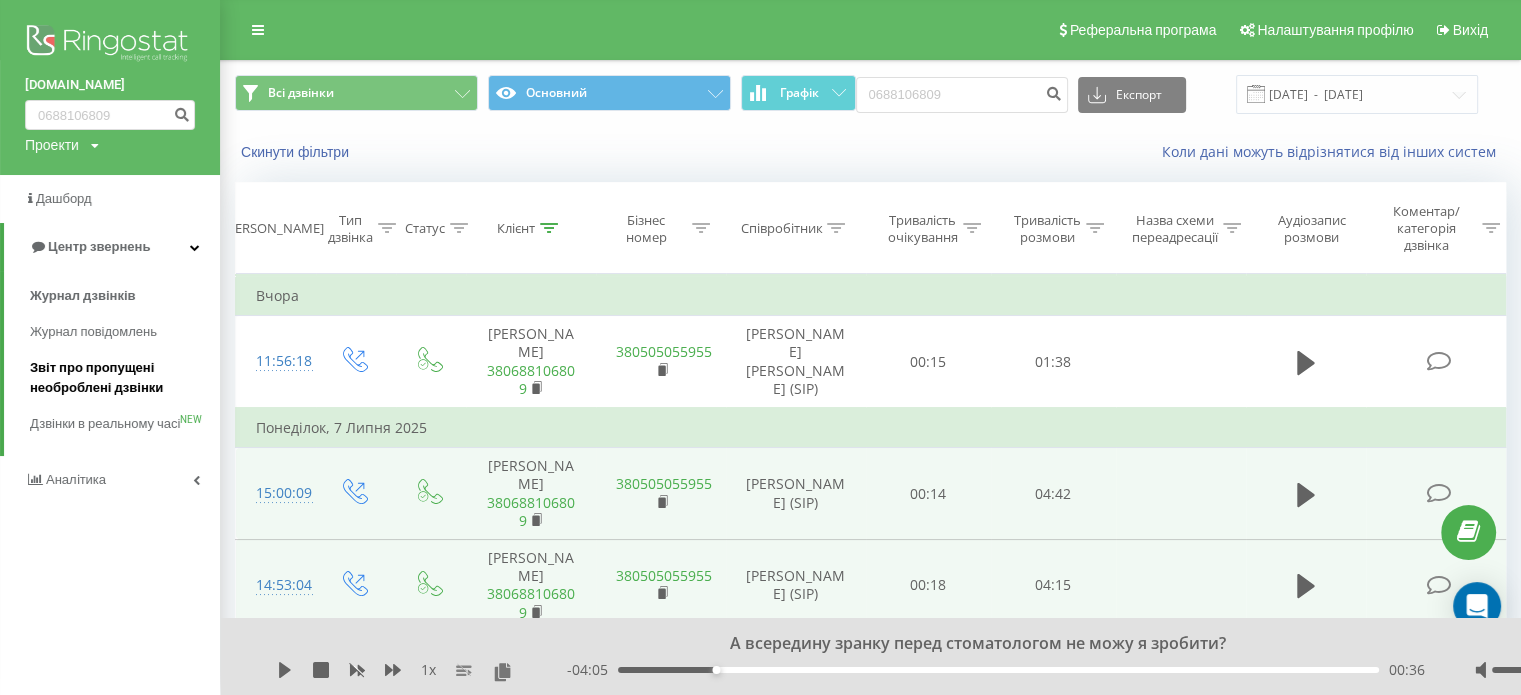 drag, startPoint x: 65, startPoint y: 377, endPoint x: 85, endPoint y: 380, distance: 20.22375 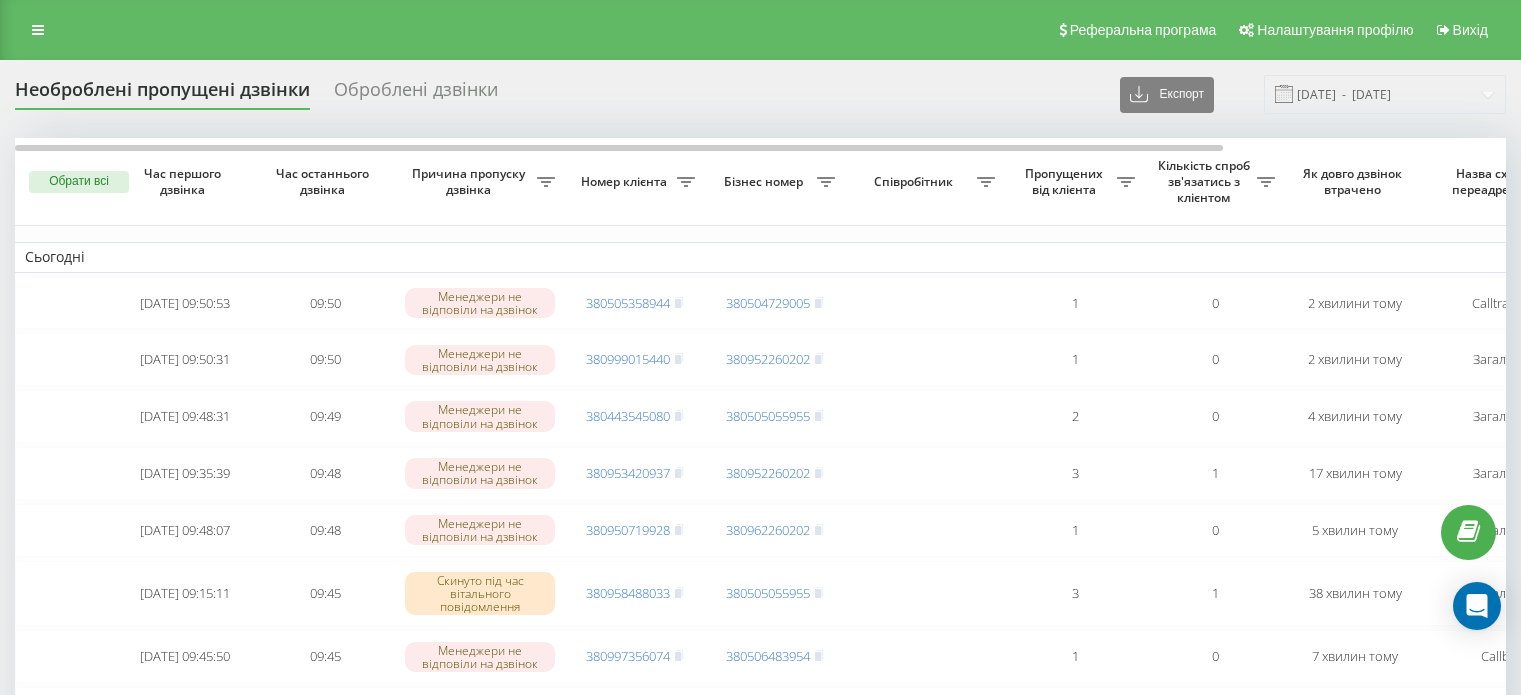 scroll, scrollTop: 0, scrollLeft: 0, axis: both 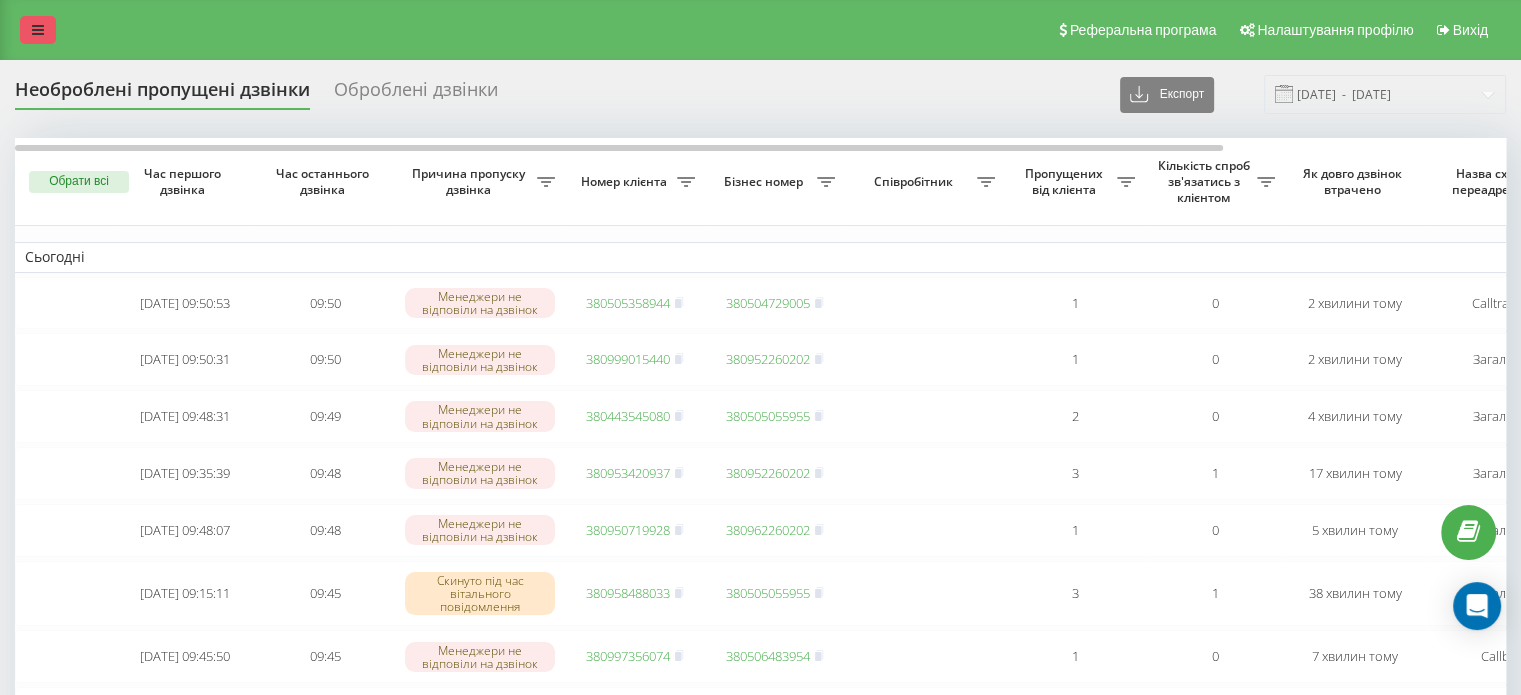 click at bounding box center [38, 30] 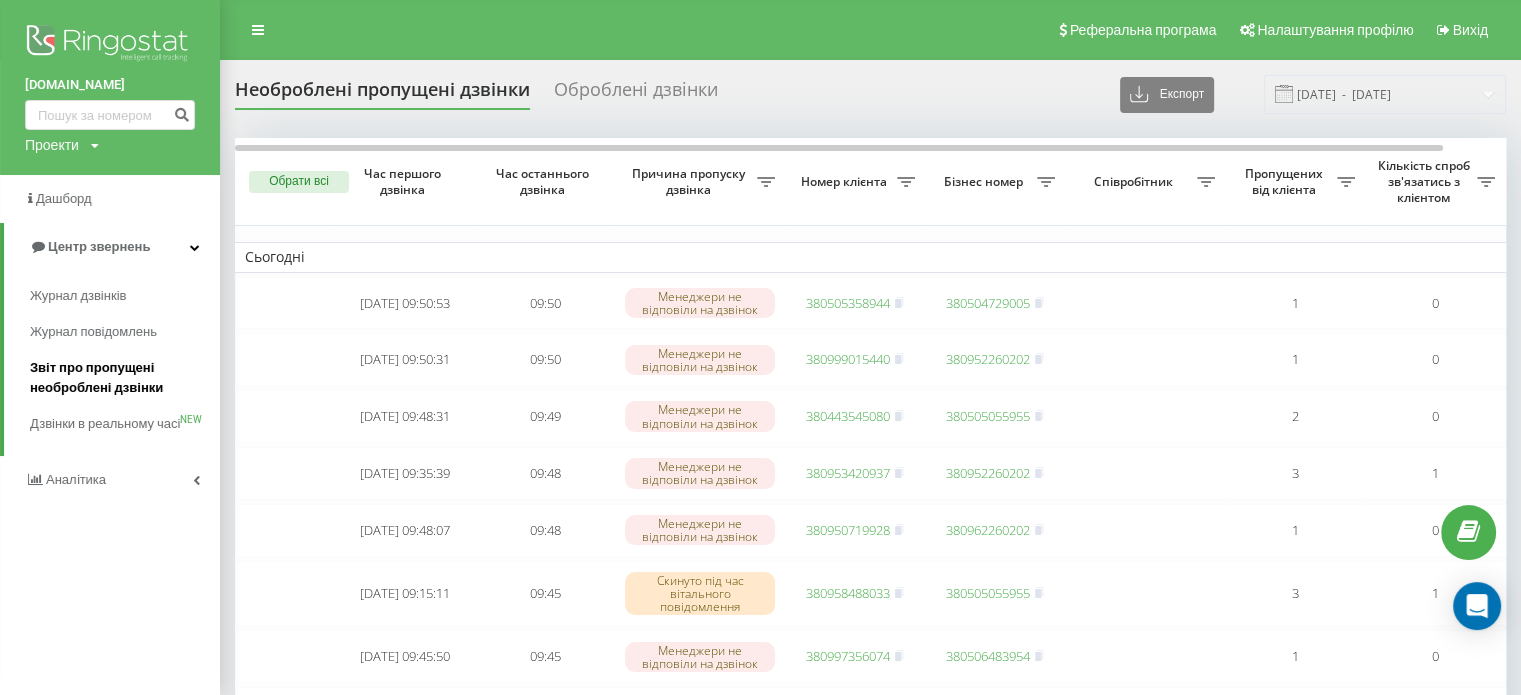 click on "Звіт про пропущені необроблені дзвінки" at bounding box center (120, 378) 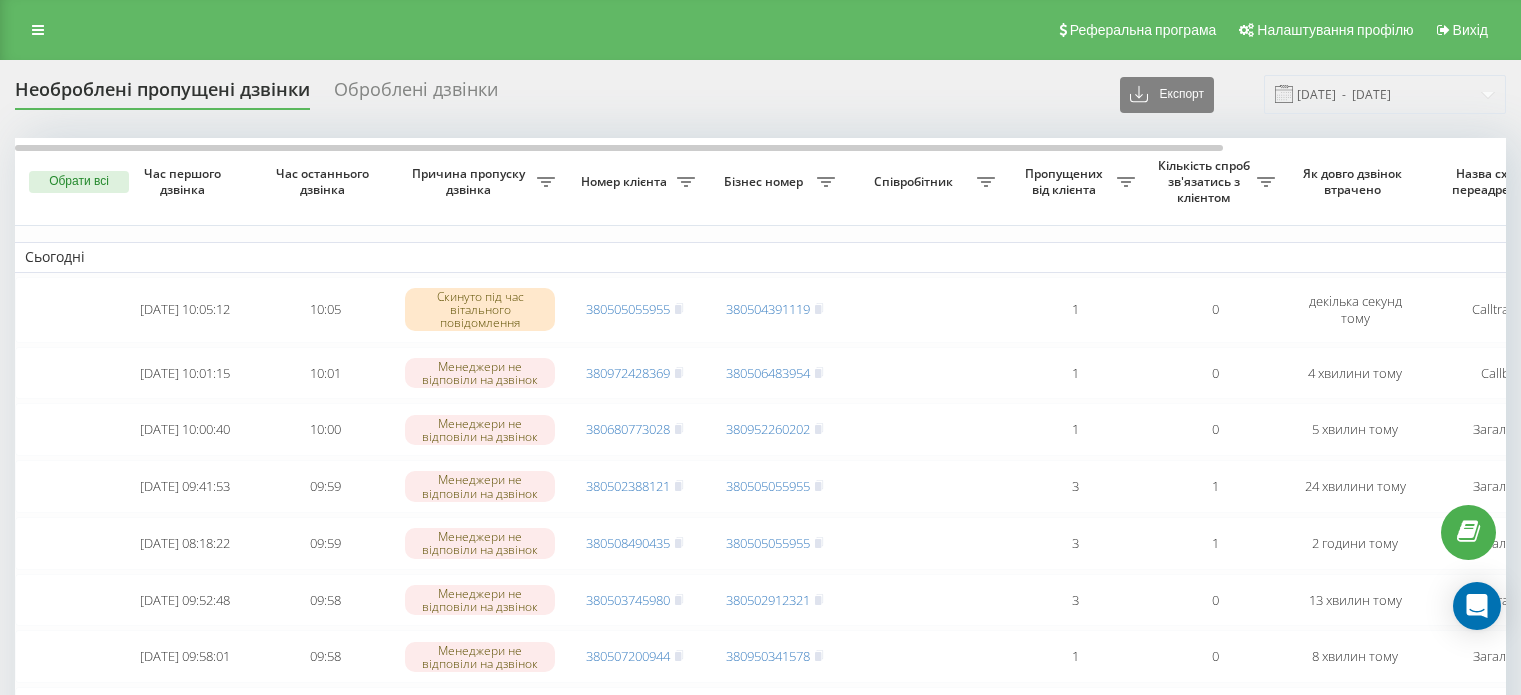 scroll, scrollTop: 0, scrollLeft: 0, axis: both 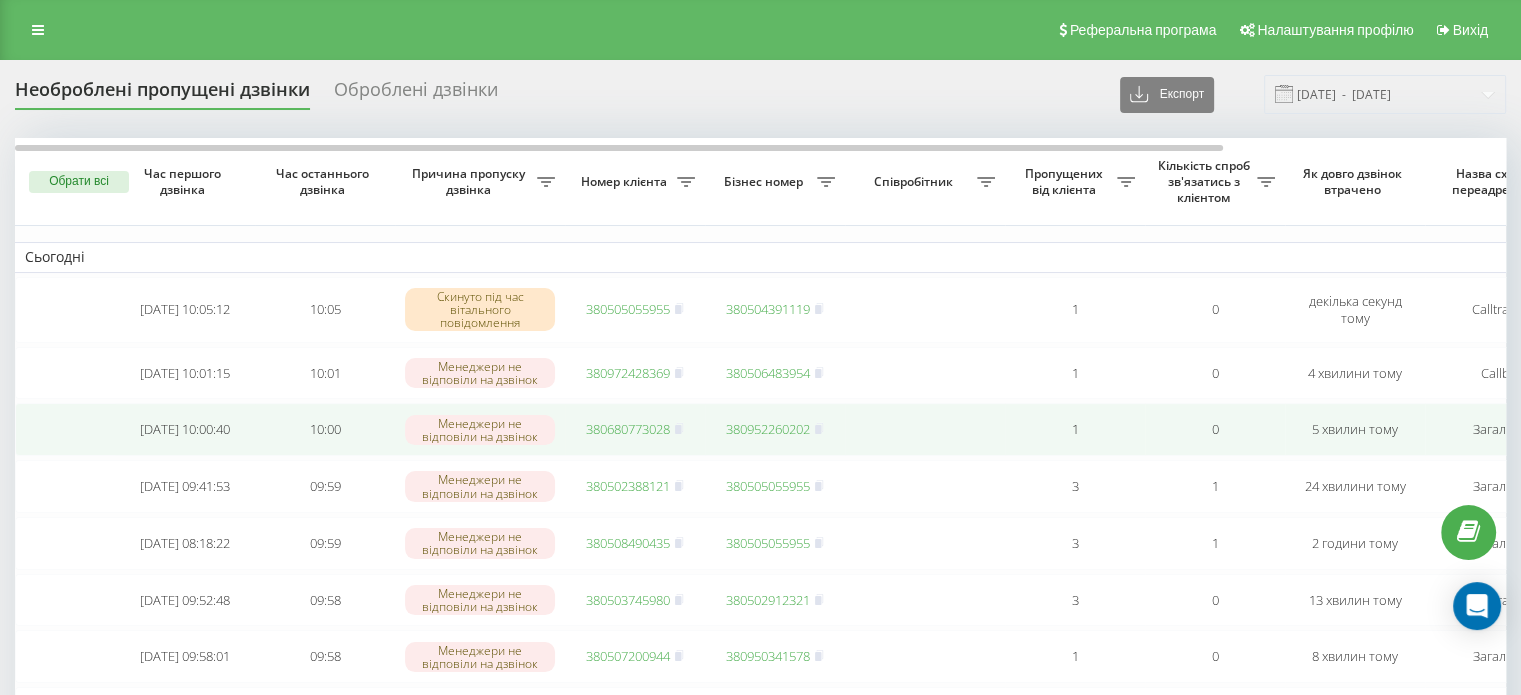 click on "380680773028" at bounding box center (628, 429) 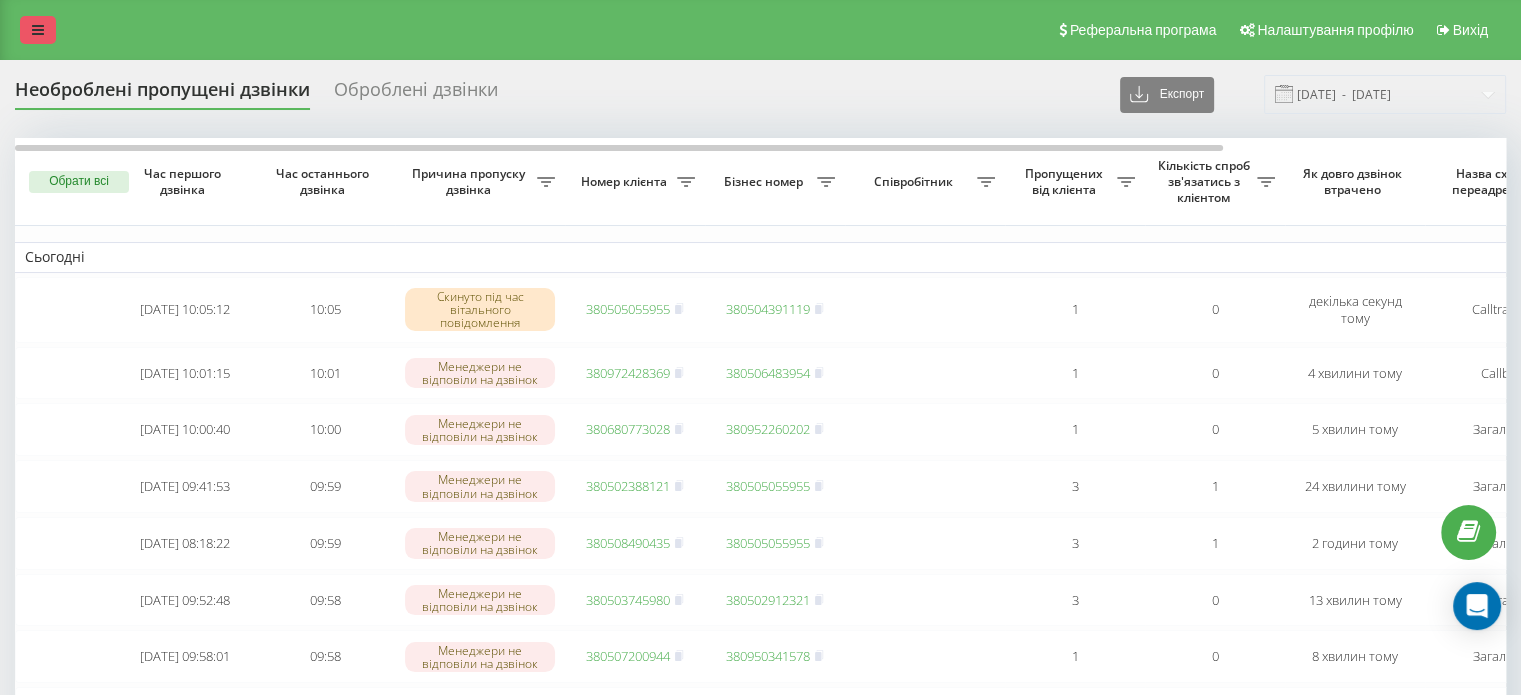 click at bounding box center [38, 30] 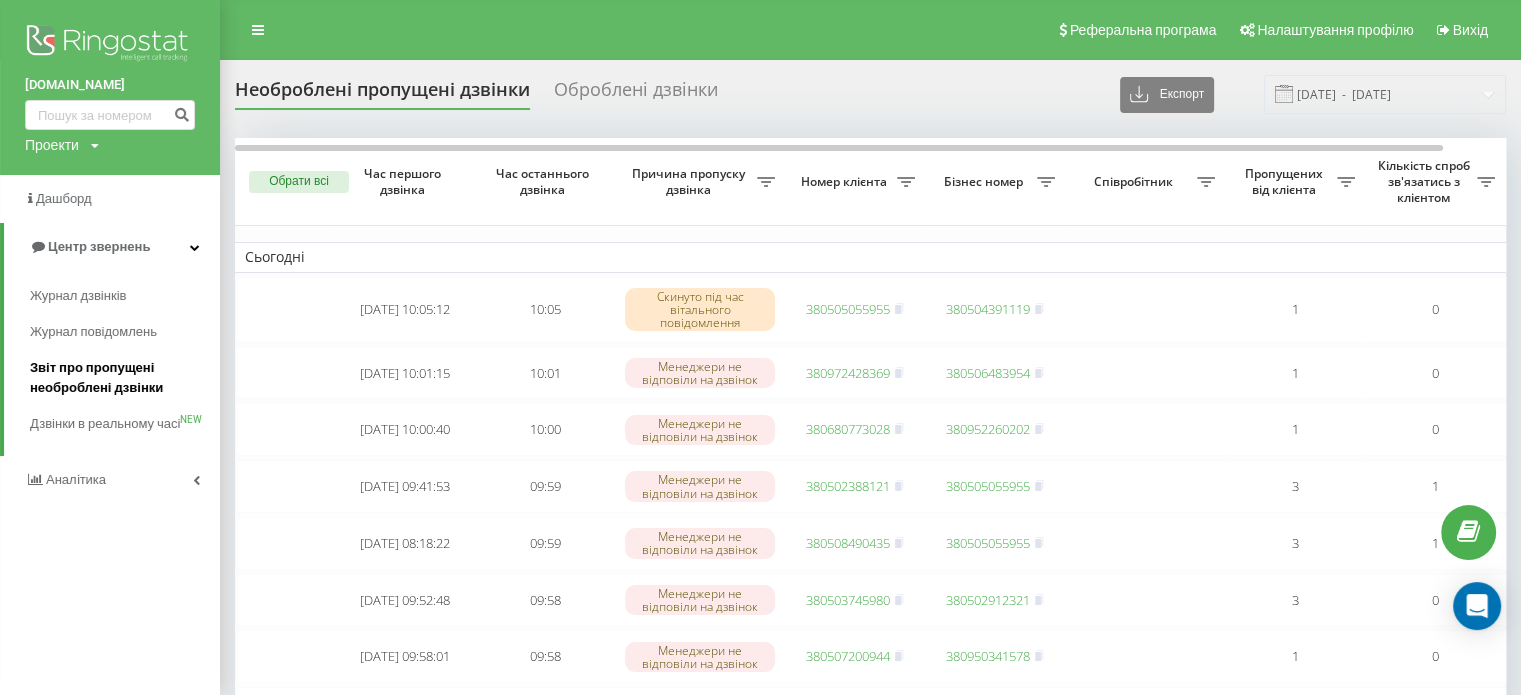 click on "Звіт про пропущені необроблені дзвінки" at bounding box center (120, 378) 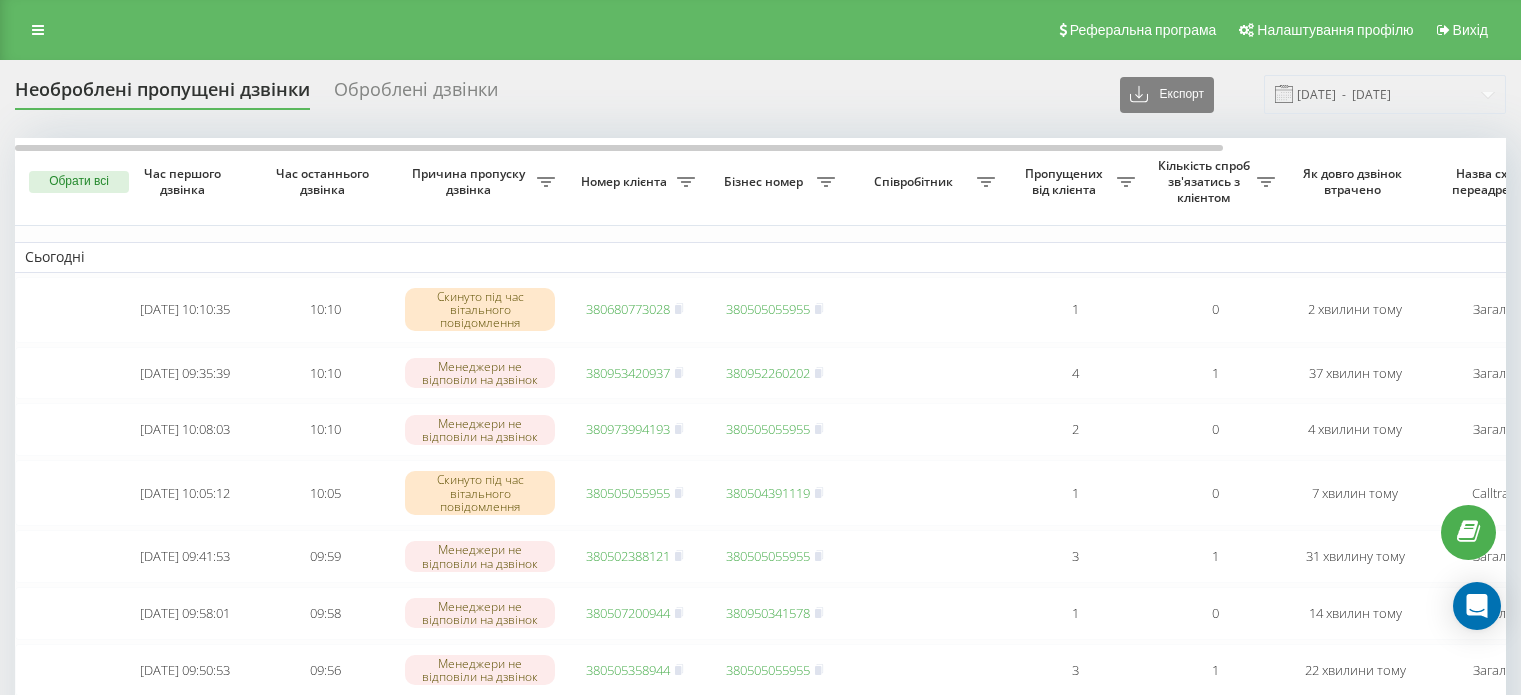 scroll, scrollTop: 0, scrollLeft: 0, axis: both 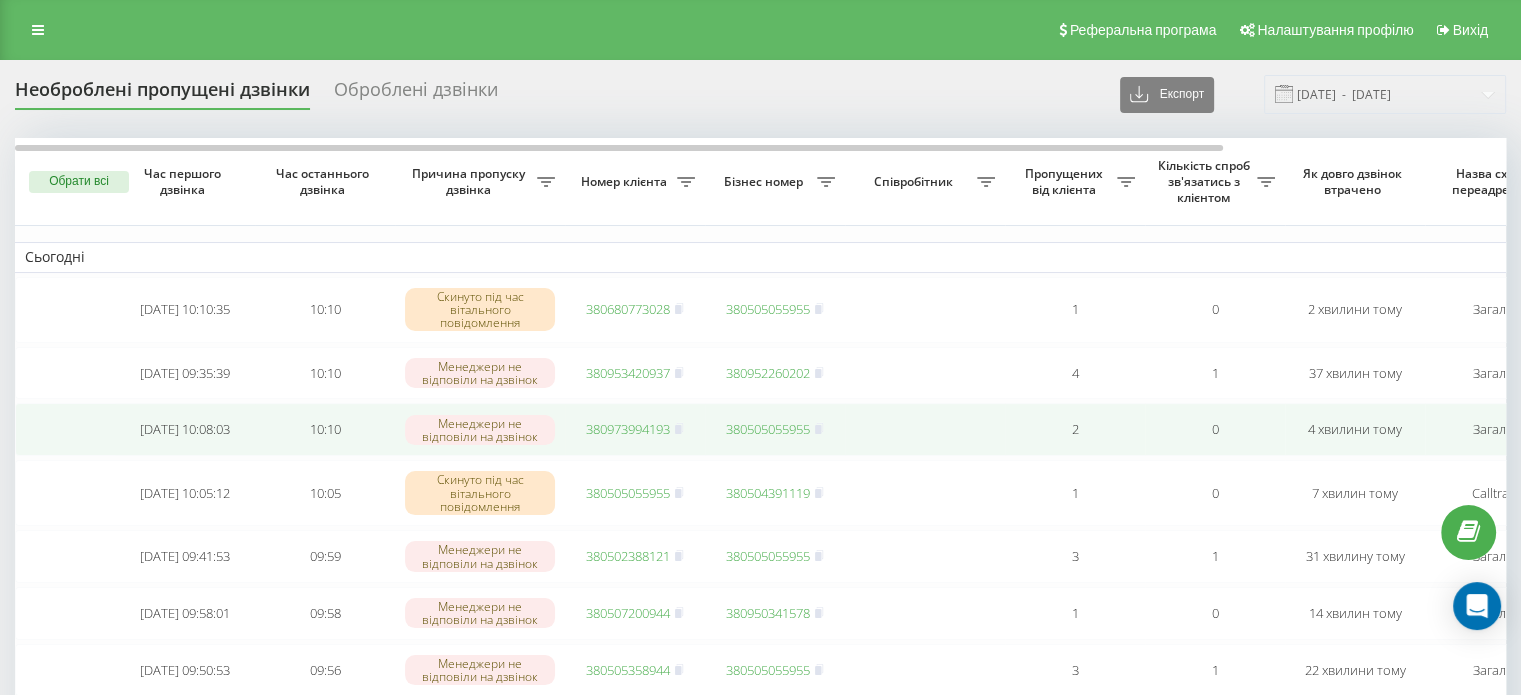 click on "380973994193" at bounding box center (628, 429) 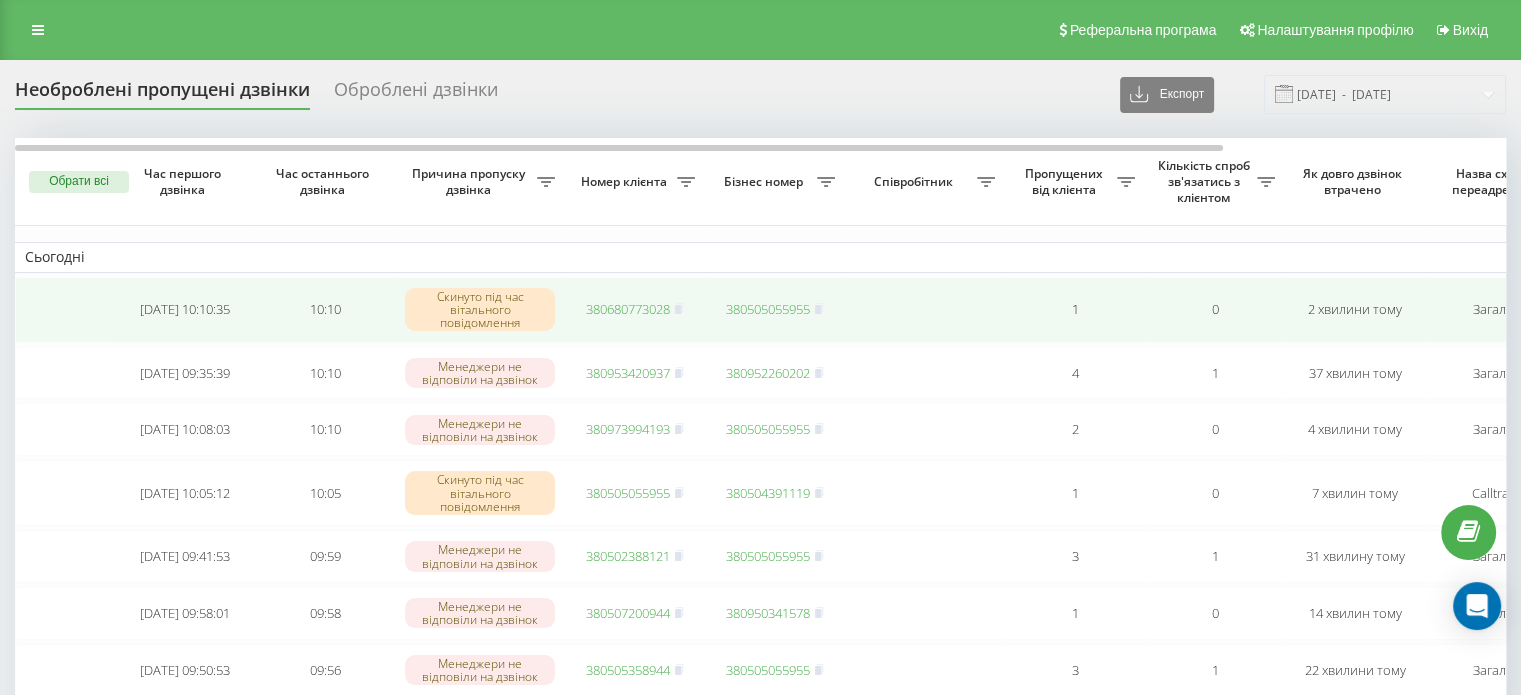 click on "380680773028" at bounding box center [628, 309] 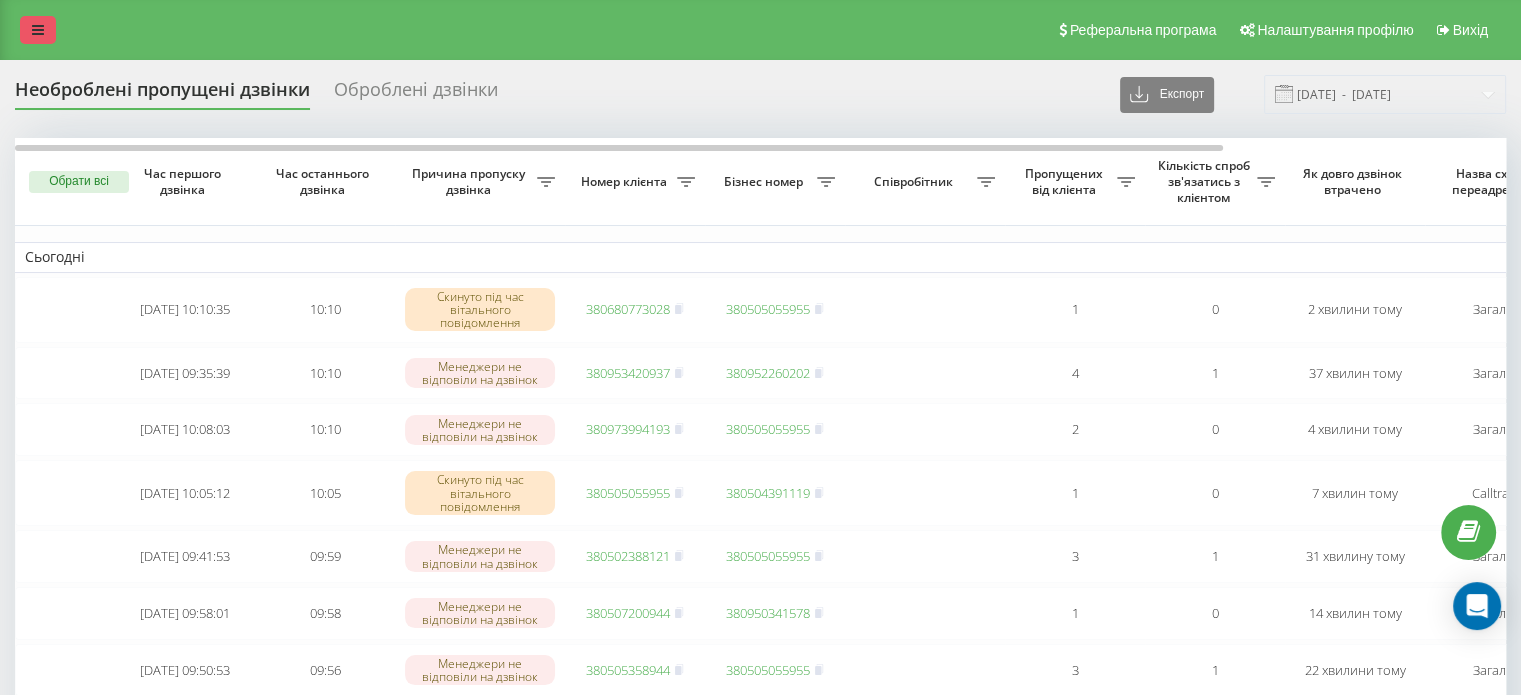 click at bounding box center (38, 30) 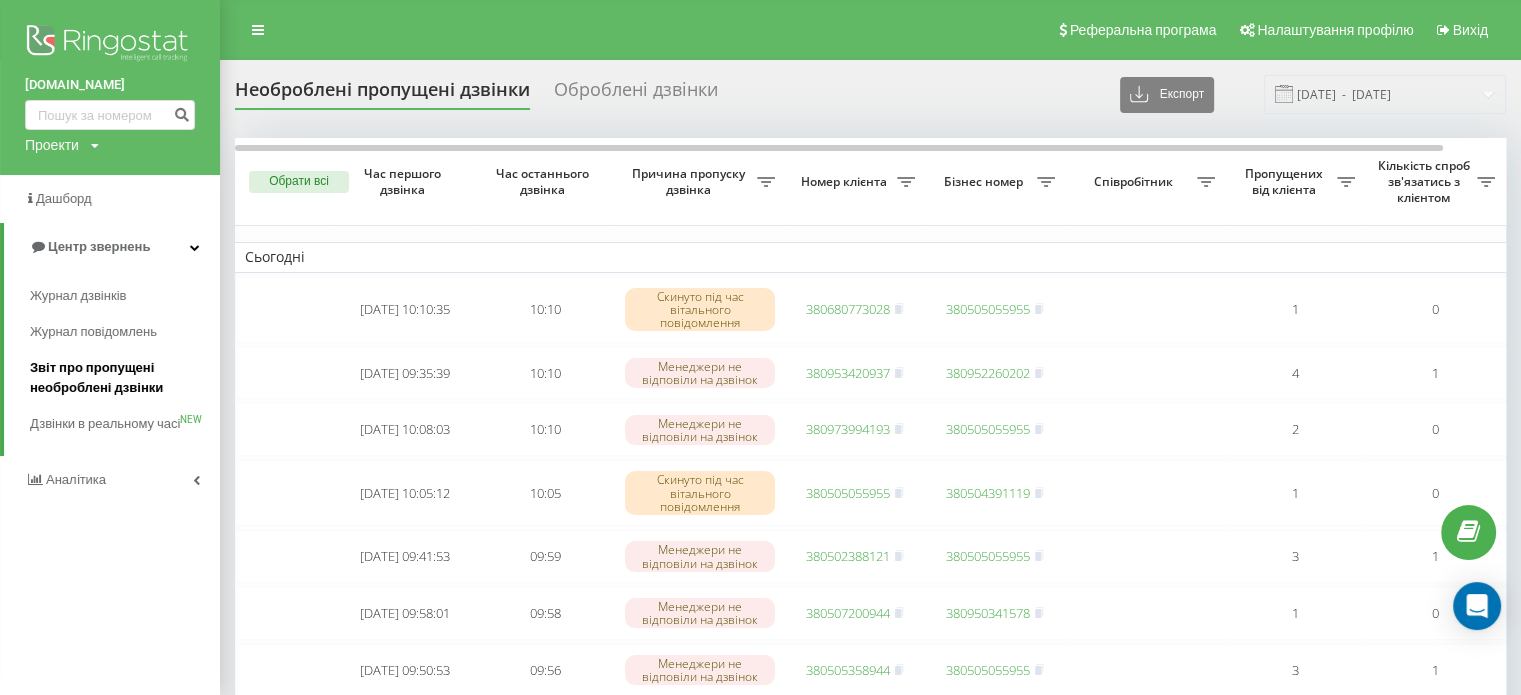 click on "Звіт про пропущені необроблені дзвінки" at bounding box center [120, 378] 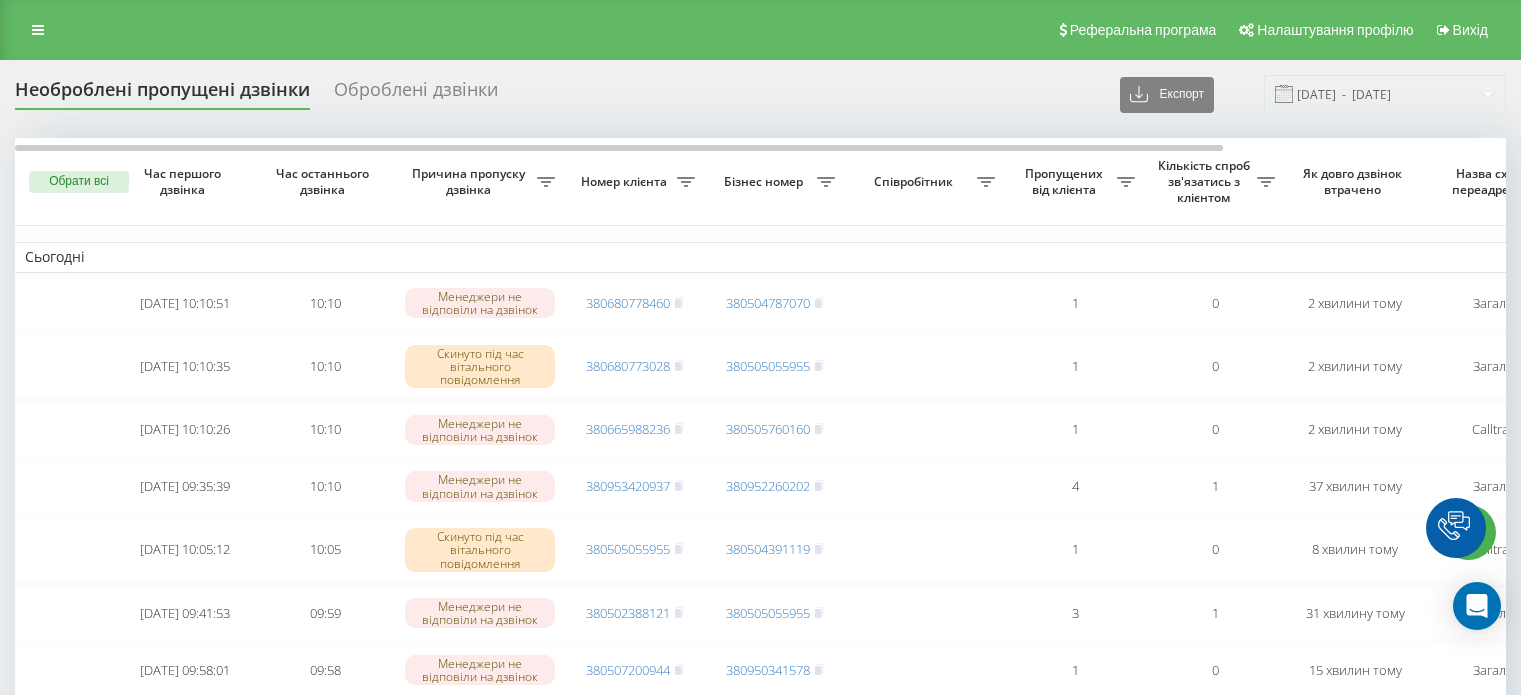 scroll, scrollTop: 0, scrollLeft: 0, axis: both 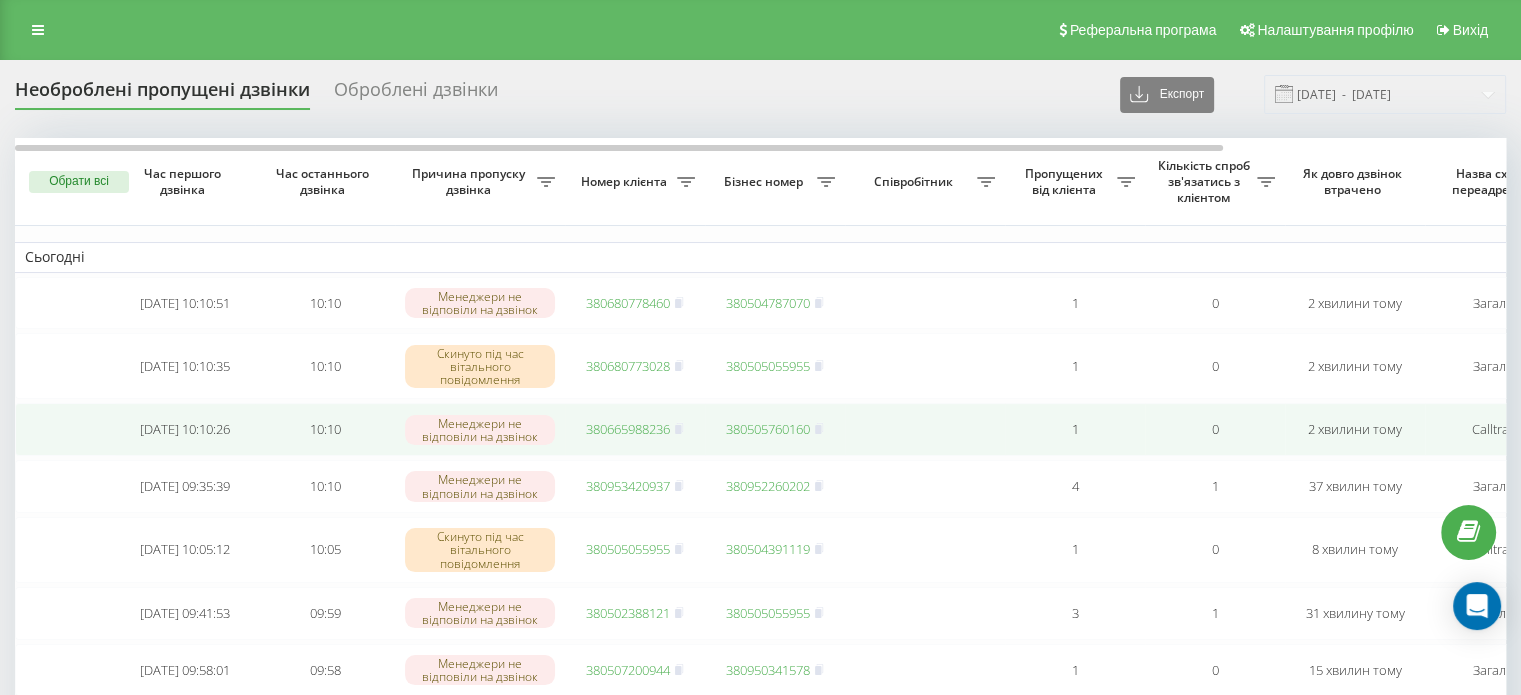 click on "380665988236" at bounding box center [628, 429] 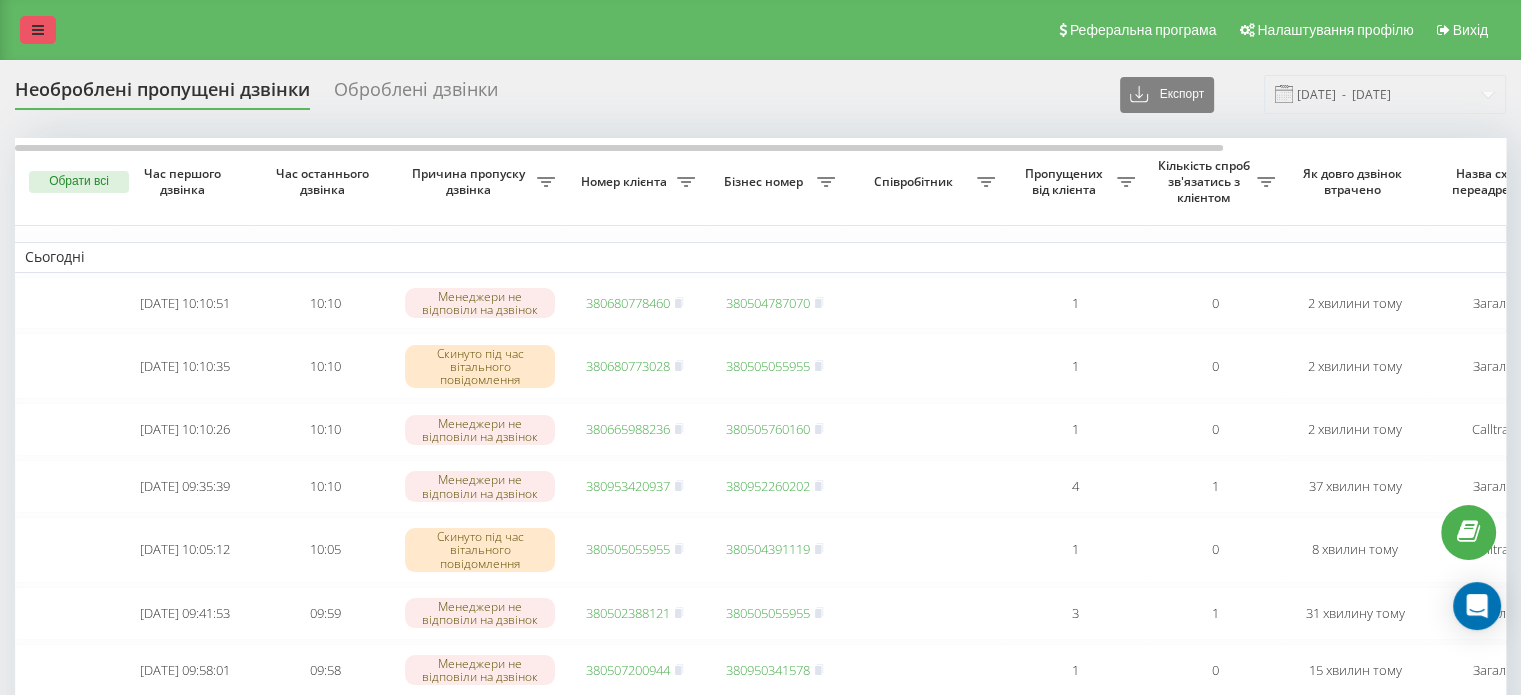 click at bounding box center [38, 30] 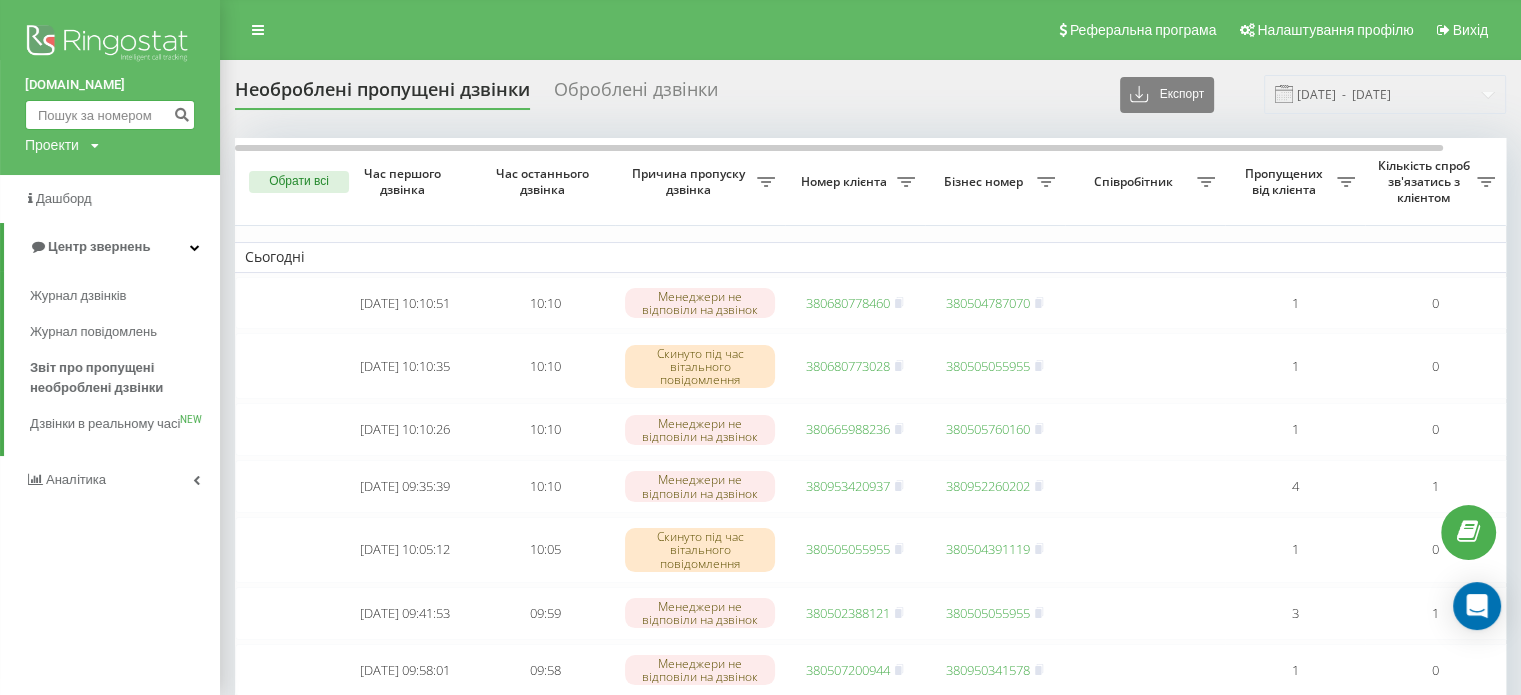 click at bounding box center [110, 115] 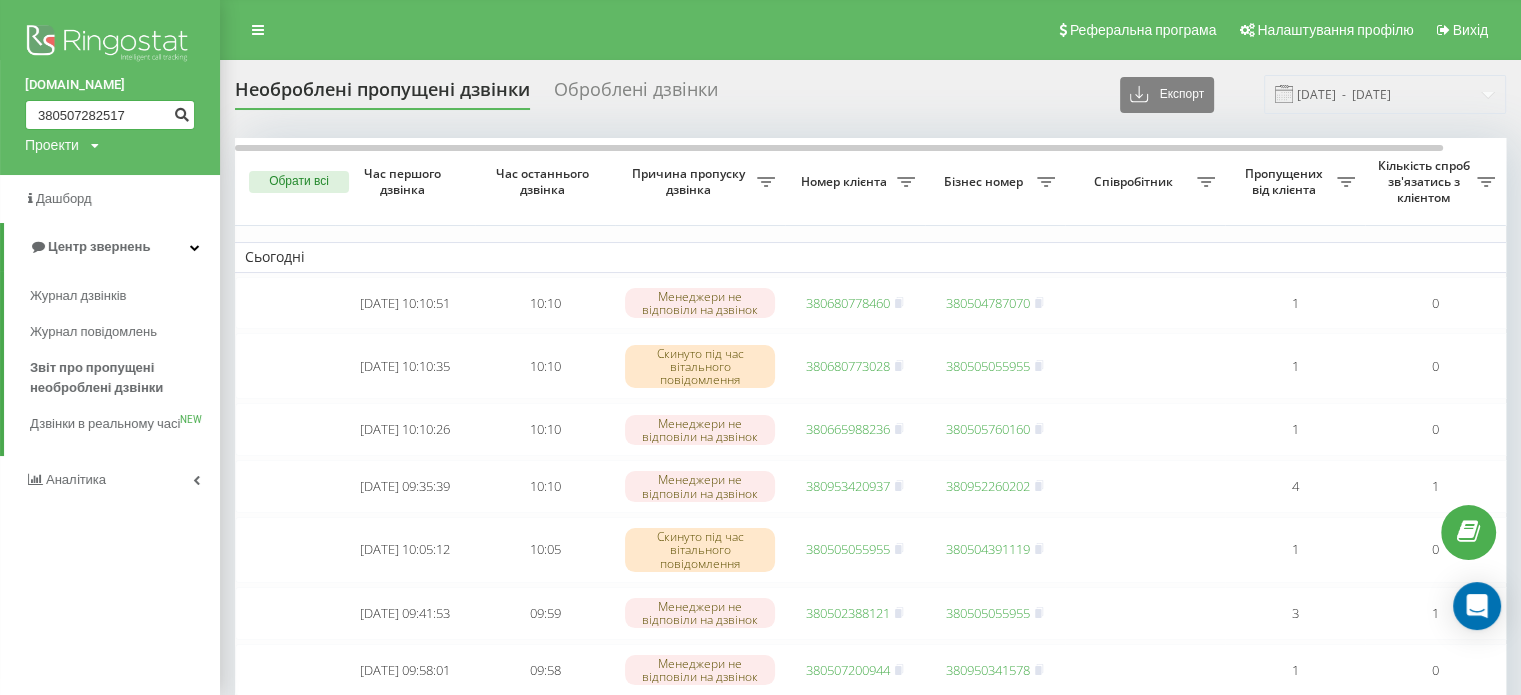 type on "380507282517" 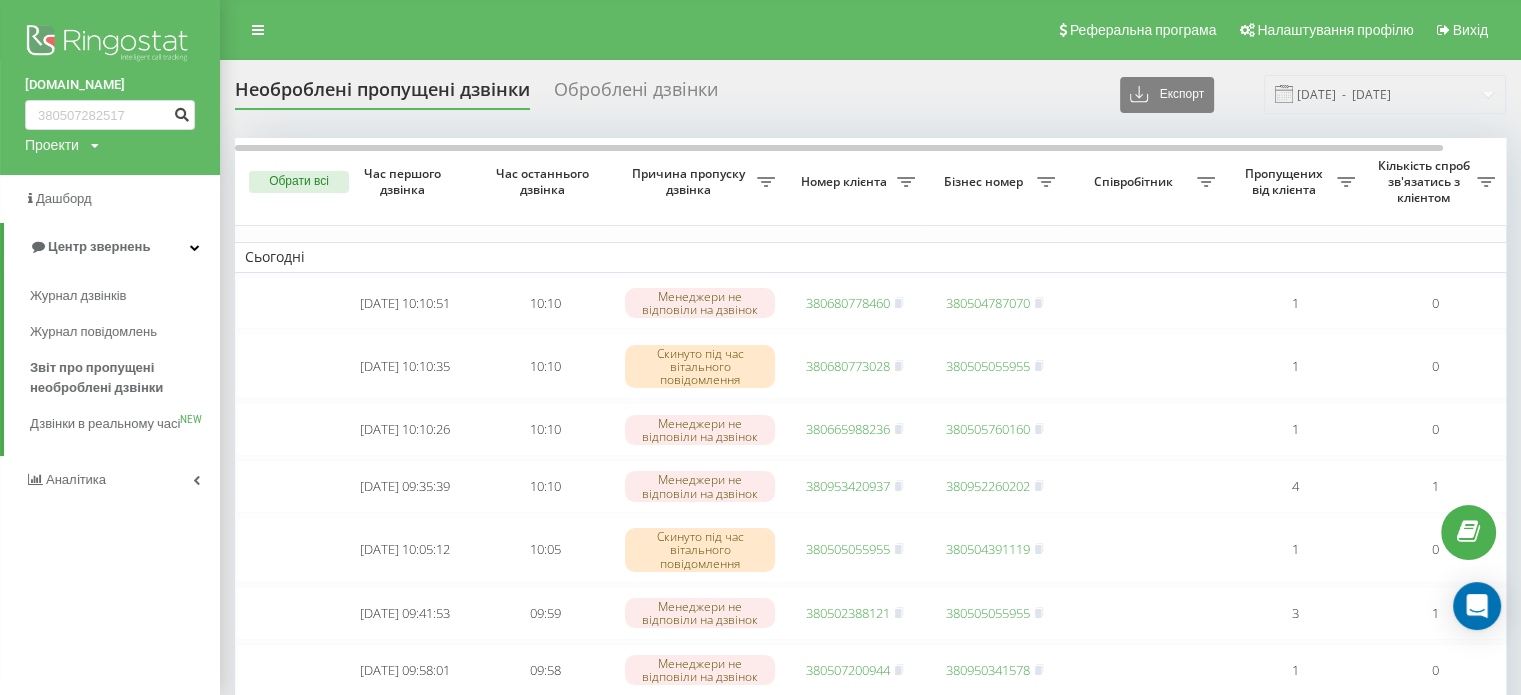 click at bounding box center (181, 112) 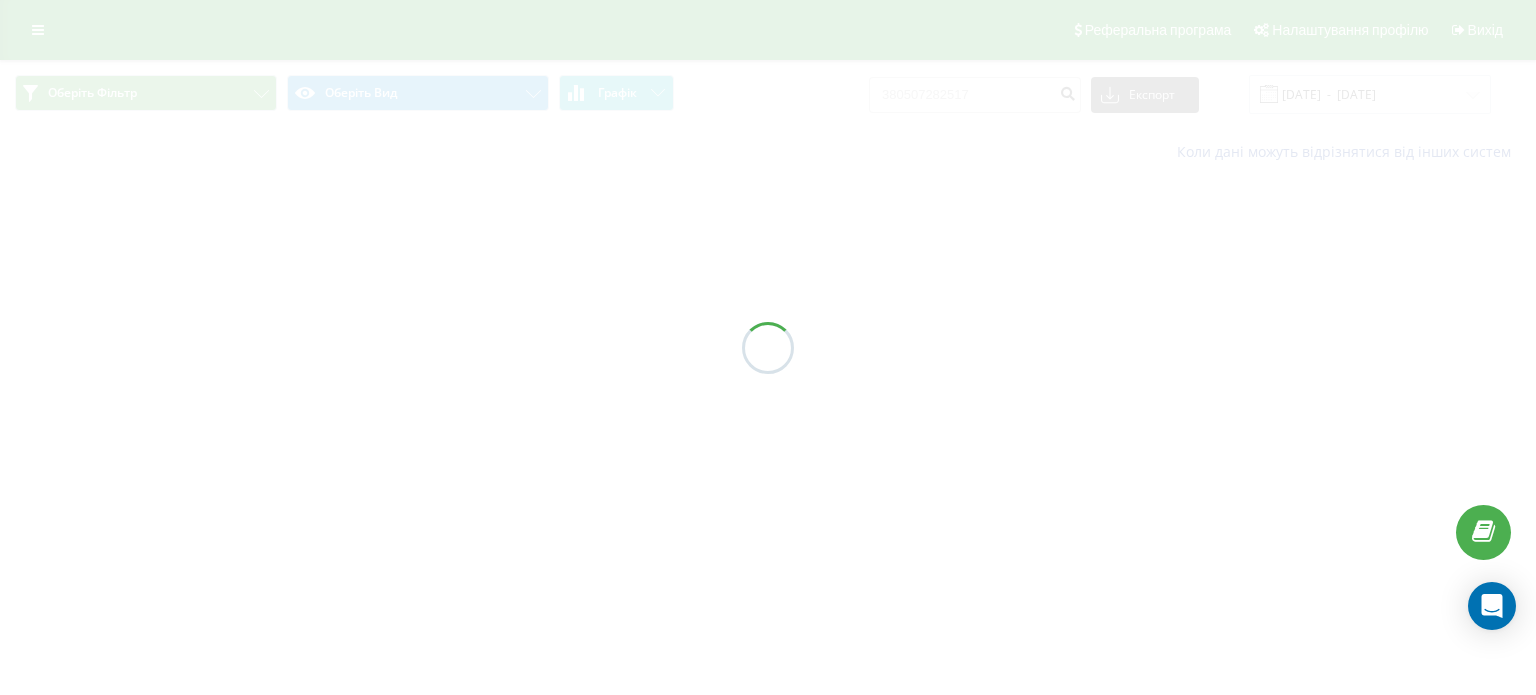 scroll, scrollTop: 0, scrollLeft: 0, axis: both 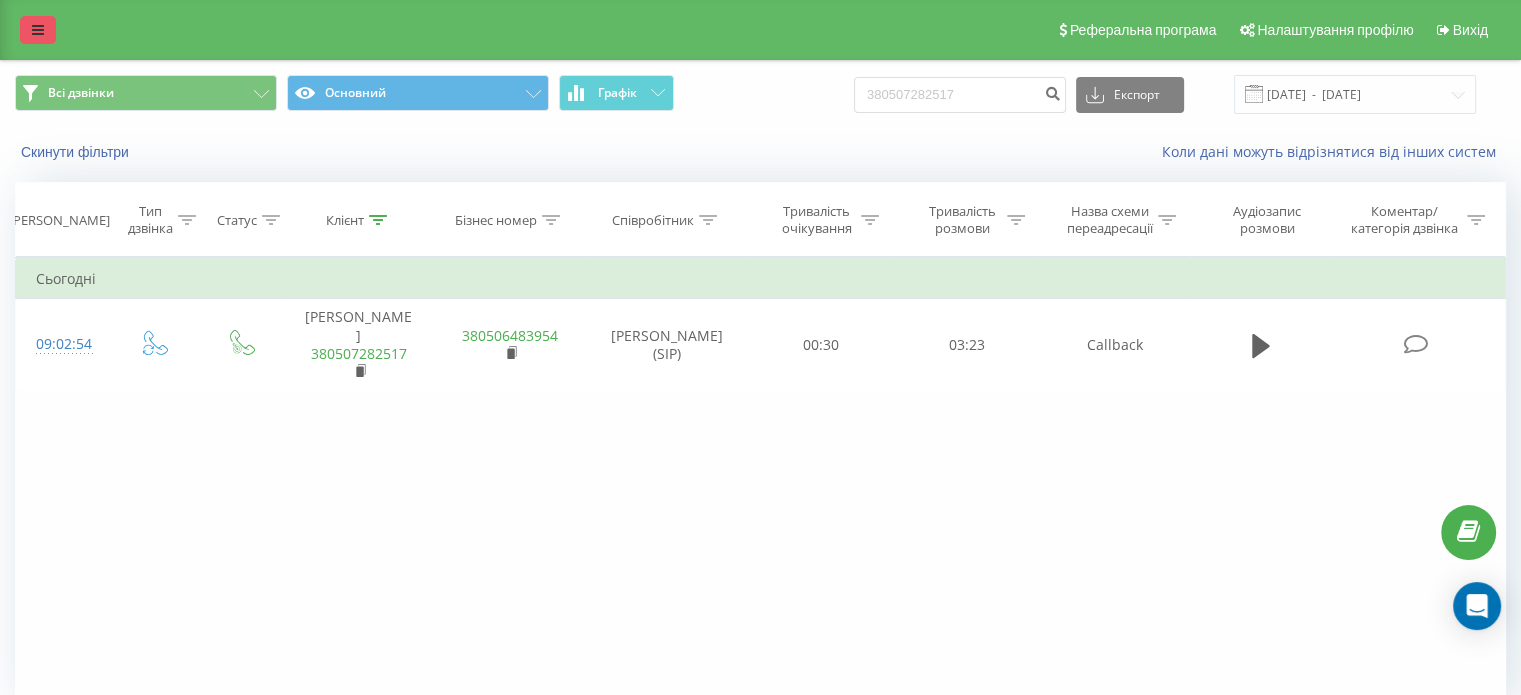 click at bounding box center (38, 30) 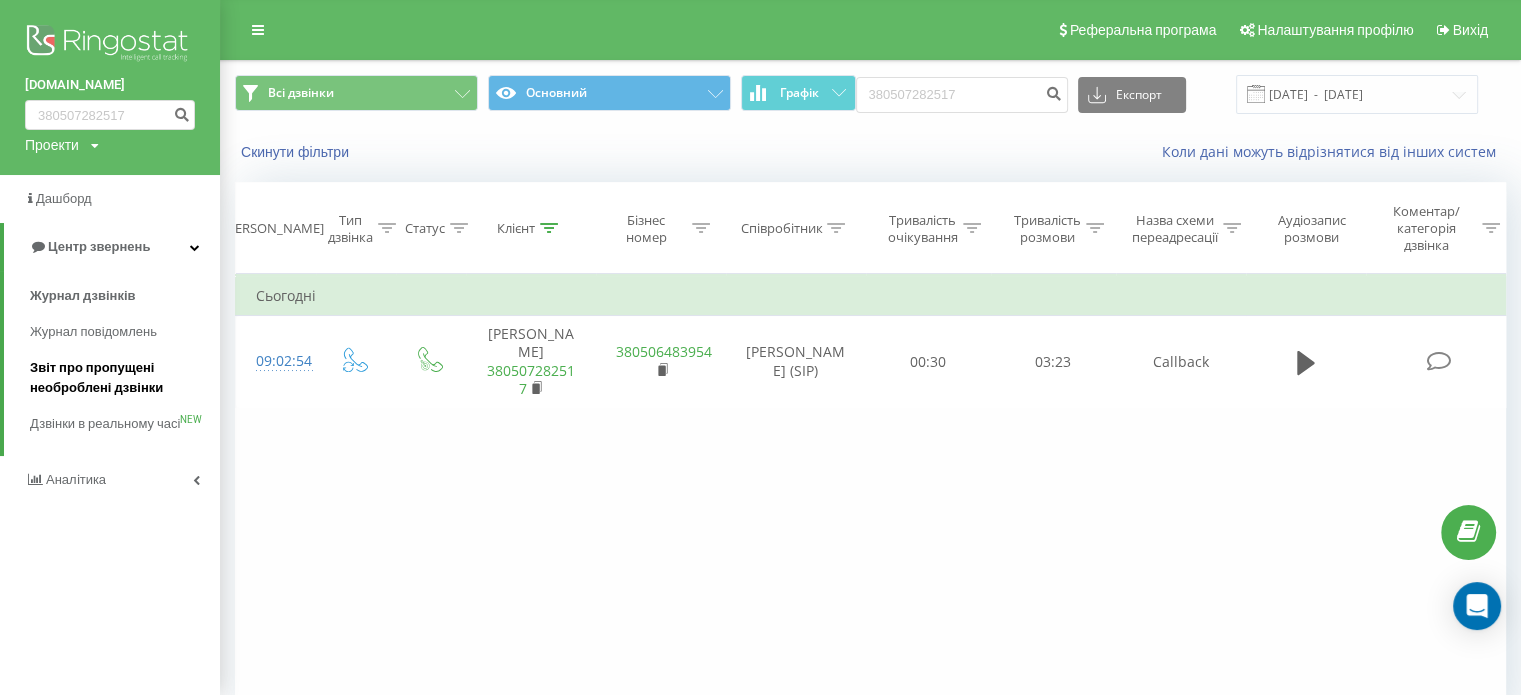 click on "Звіт про пропущені необроблені дзвінки" at bounding box center (120, 378) 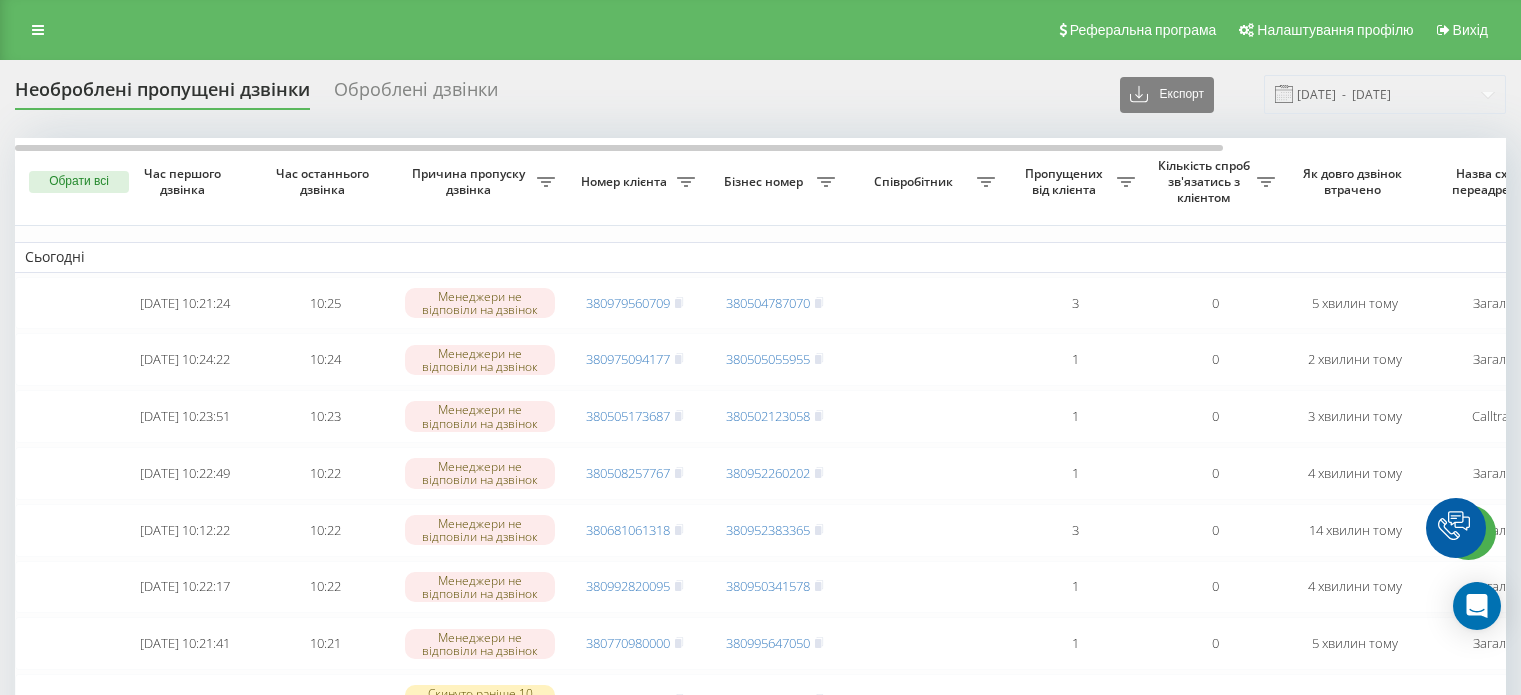 scroll, scrollTop: 0, scrollLeft: 0, axis: both 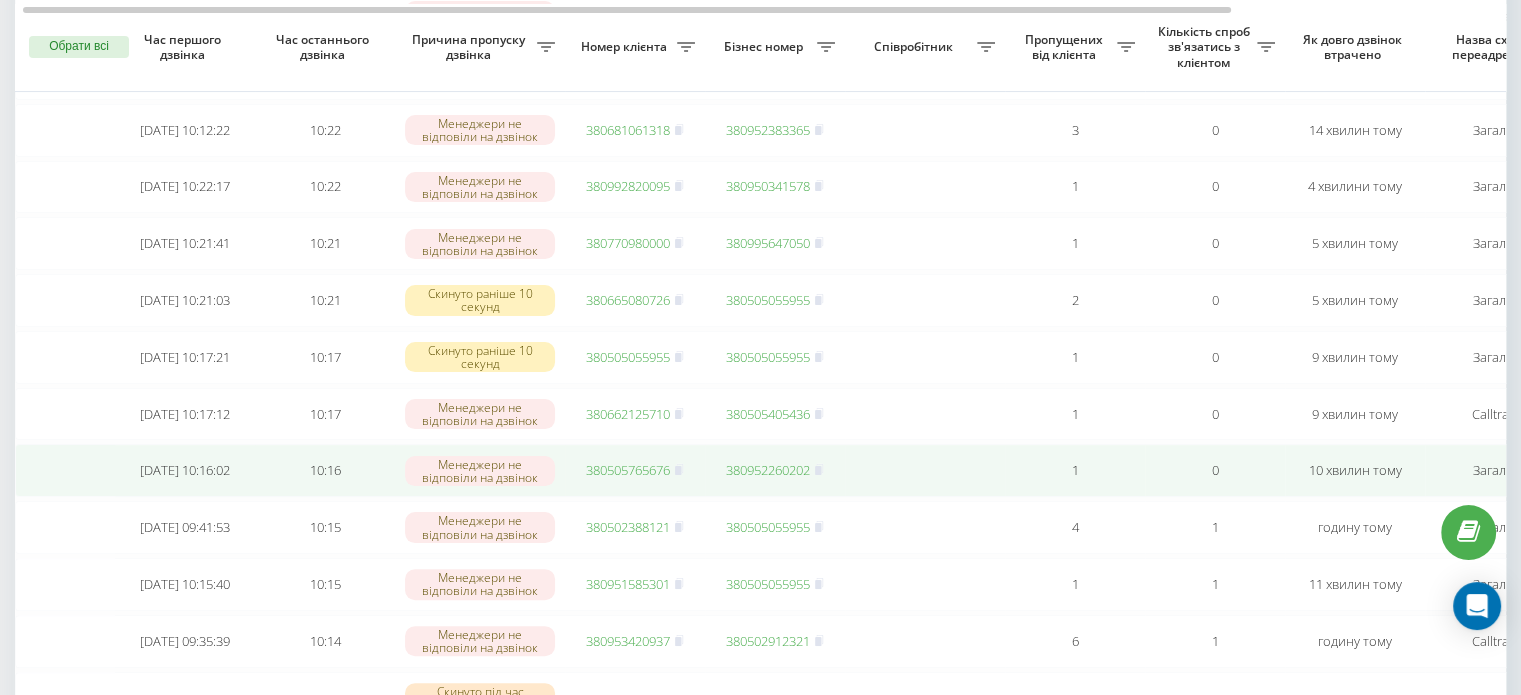 click on "380505765676" at bounding box center [628, 470] 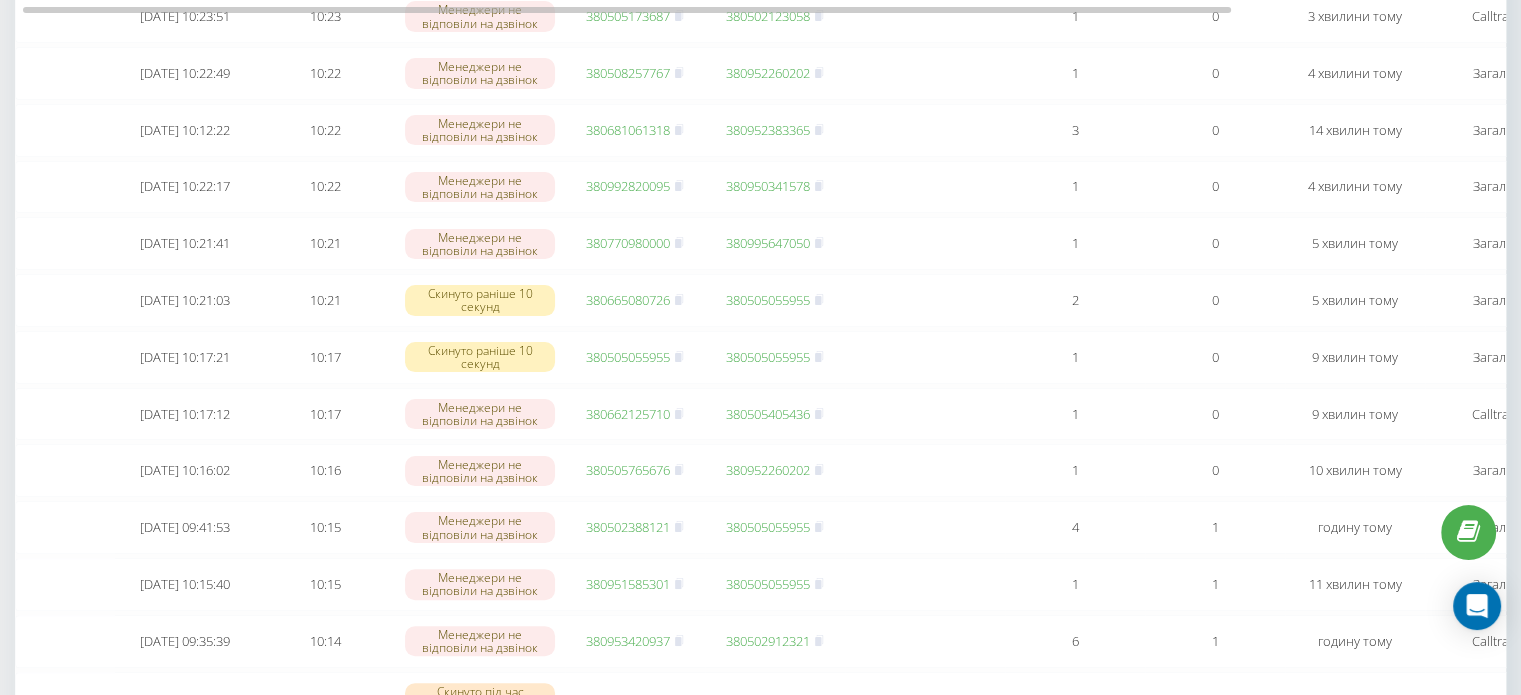 scroll, scrollTop: 0, scrollLeft: 0, axis: both 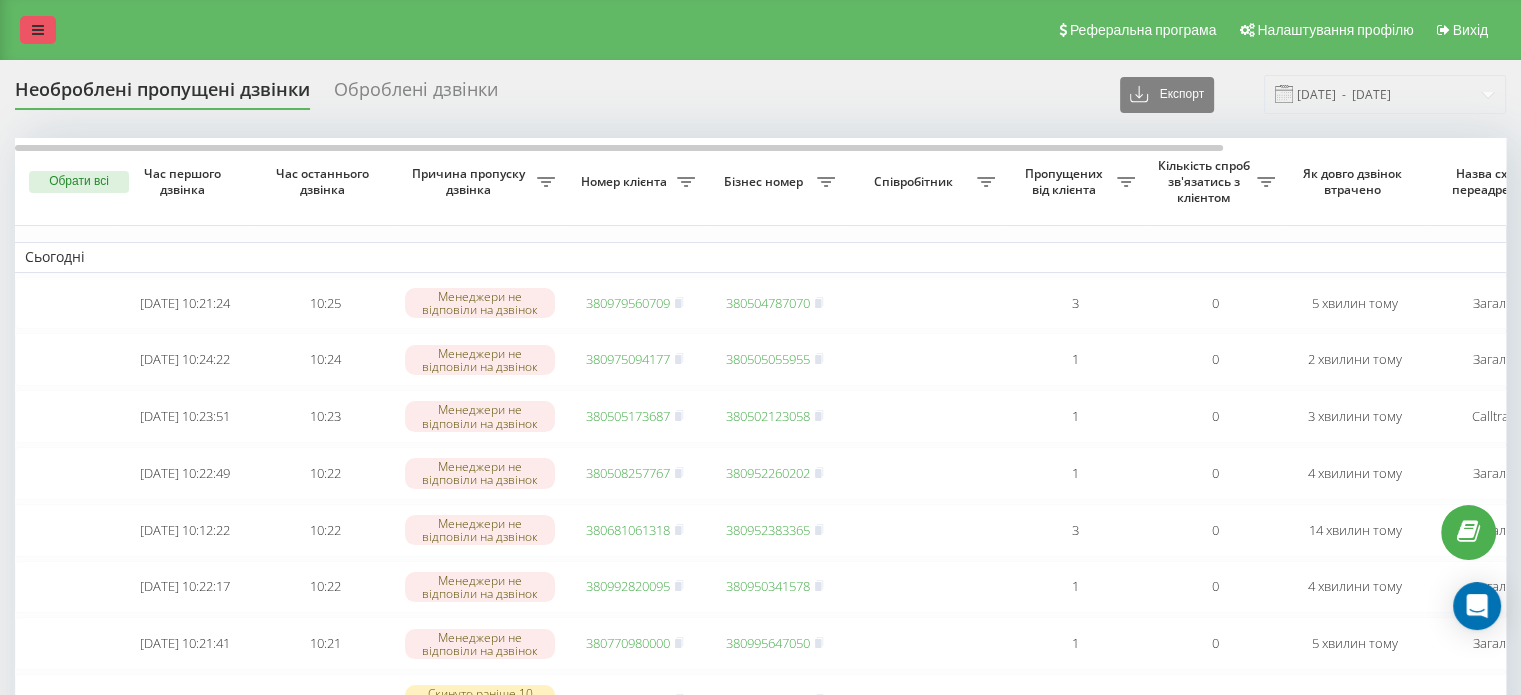 click at bounding box center [38, 30] 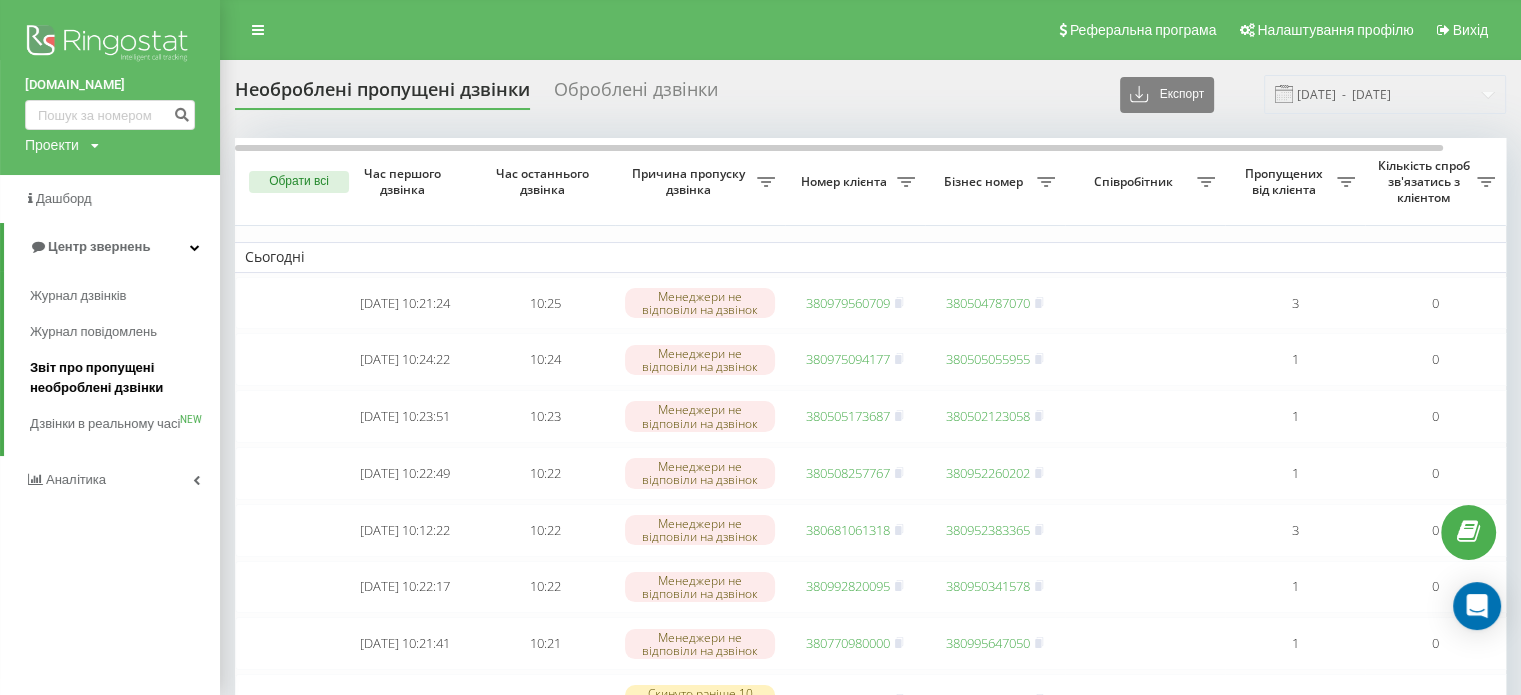 click on "Звіт про пропущені необроблені дзвінки" at bounding box center [120, 378] 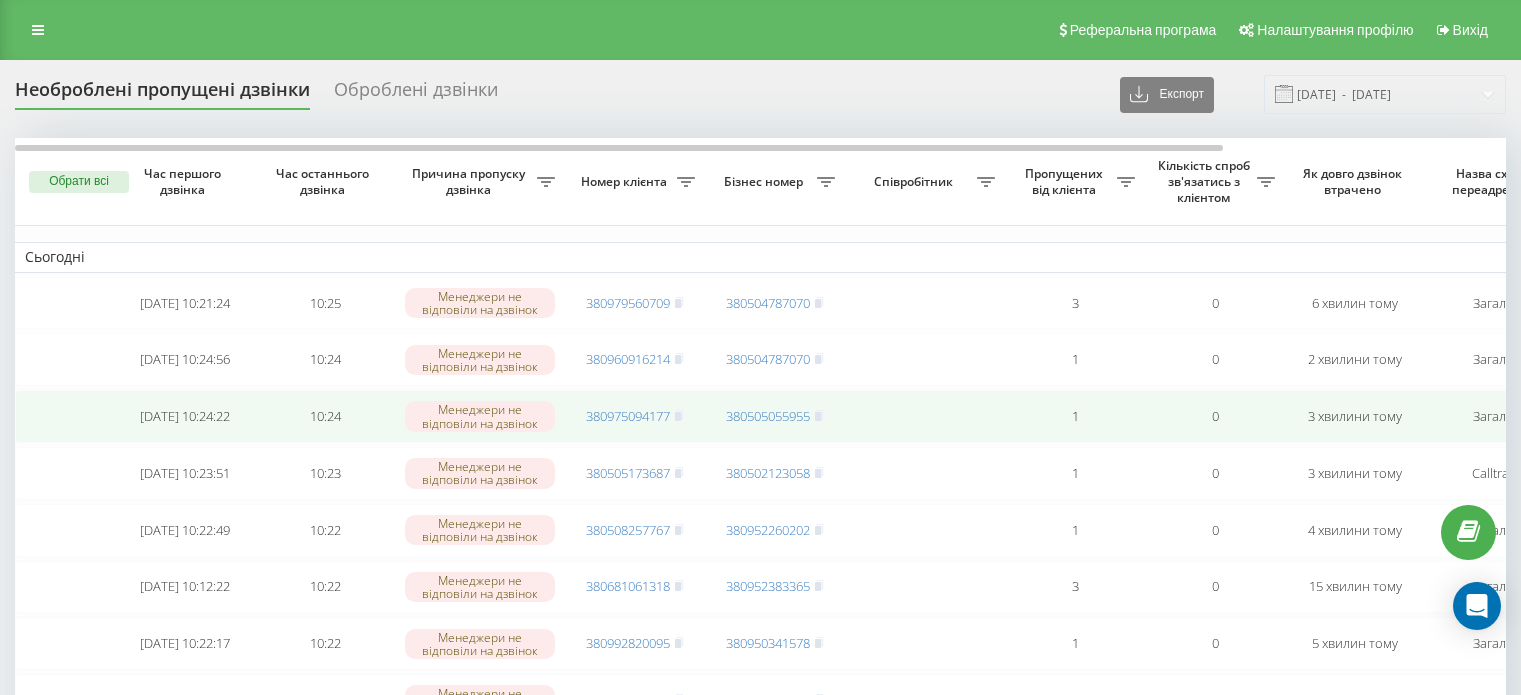 scroll, scrollTop: 0, scrollLeft: 0, axis: both 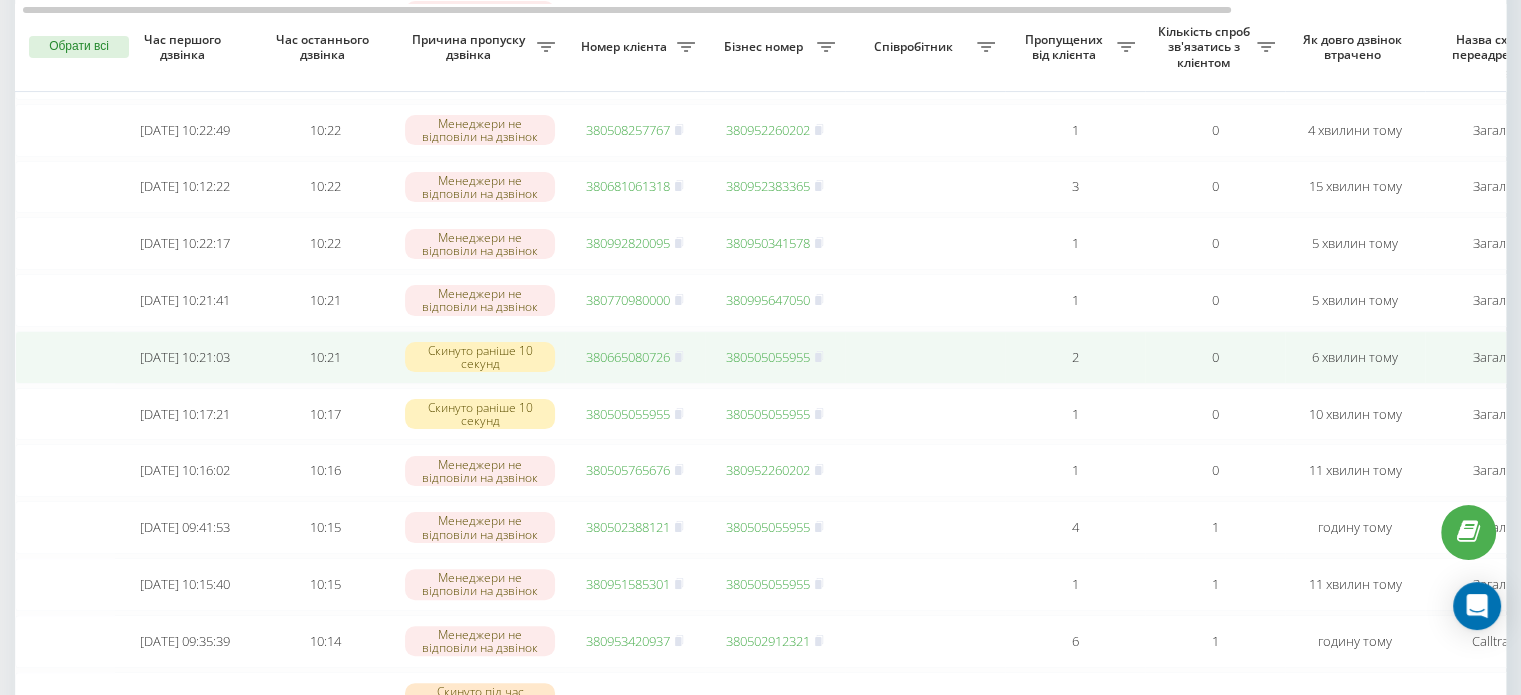 click on "380665080726" at bounding box center (628, 357) 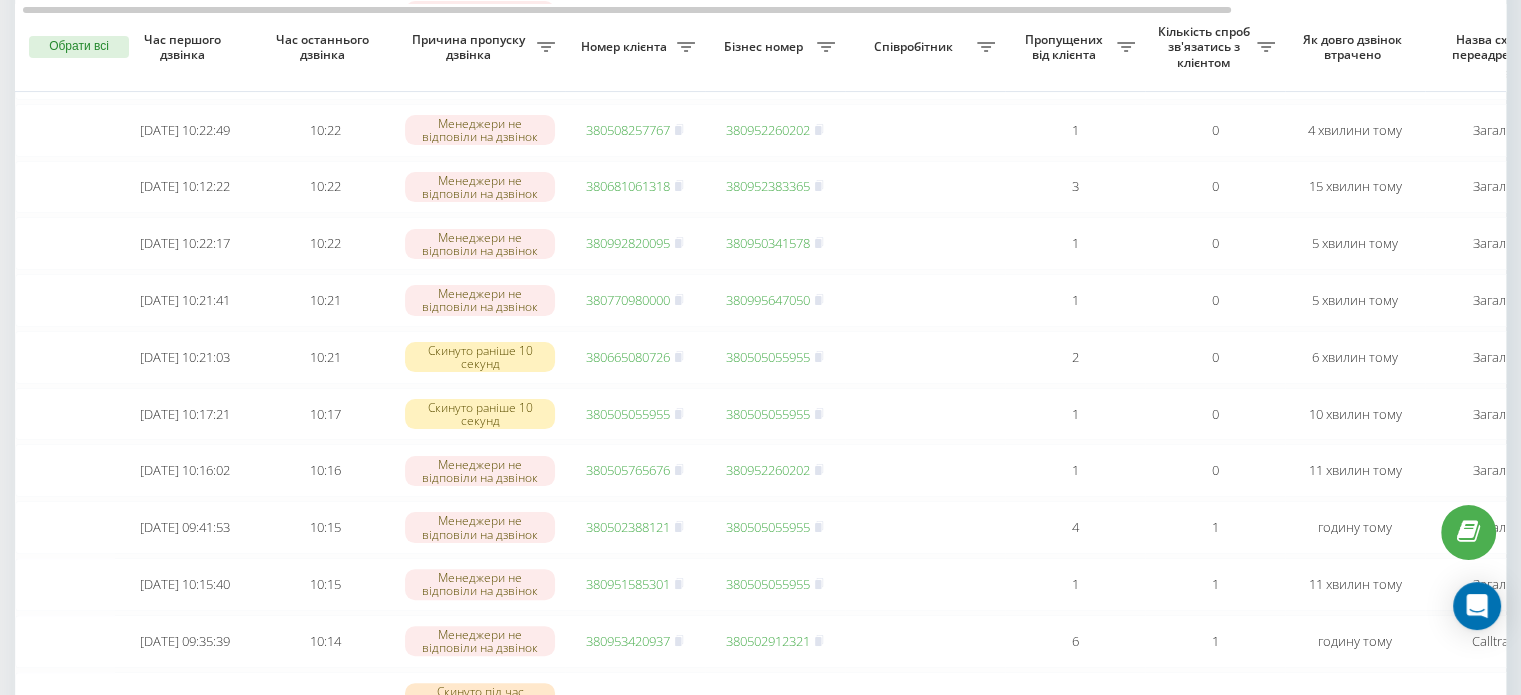 scroll, scrollTop: 0, scrollLeft: 0, axis: both 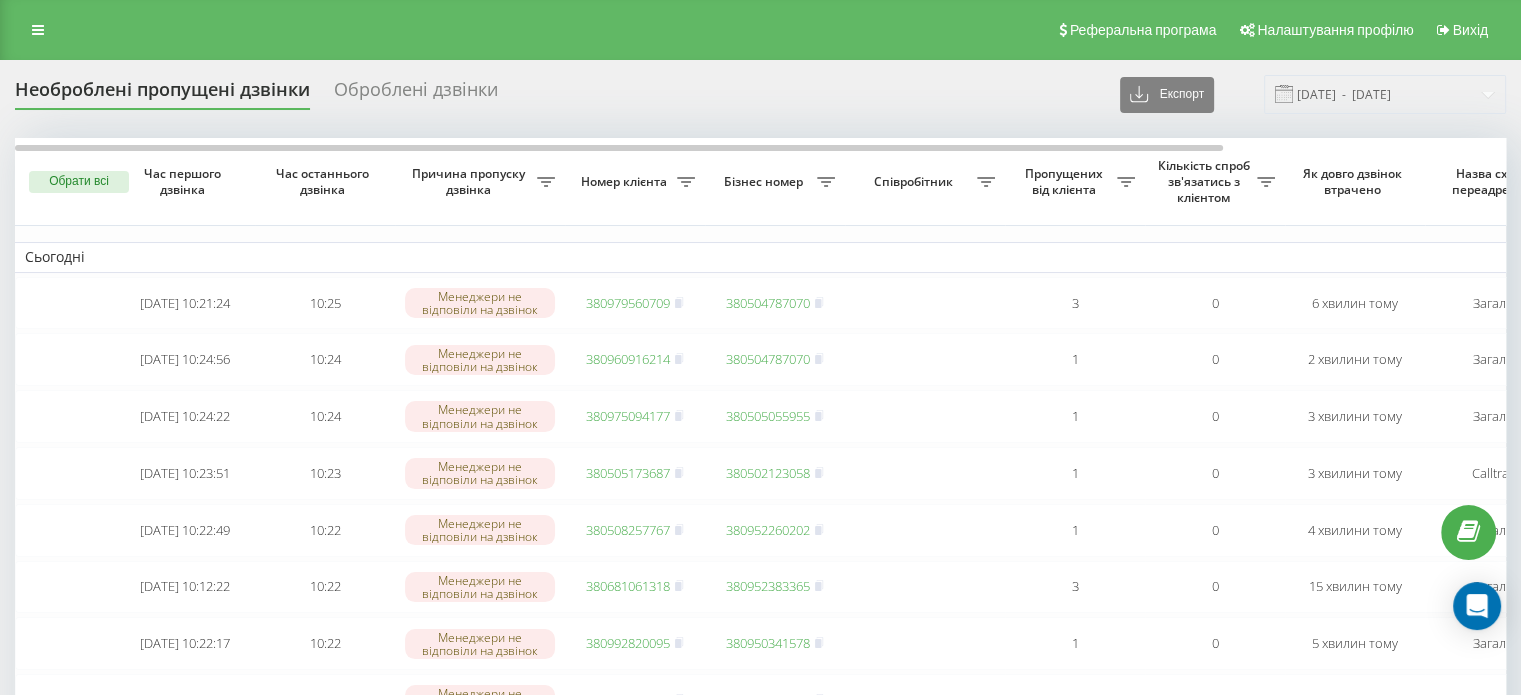 click at bounding box center (38, 30) 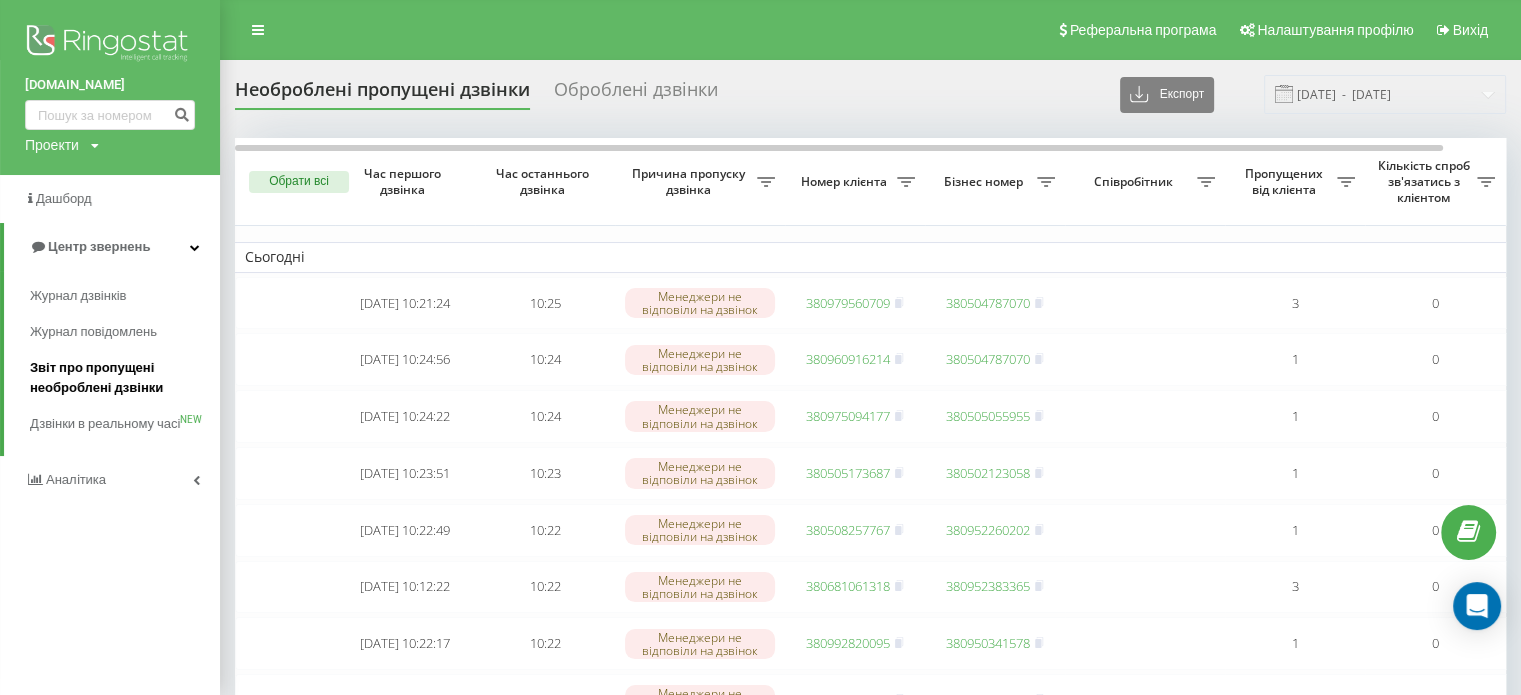 click on "Звіт про пропущені необроблені дзвінки" at bounding box center [120, 378] 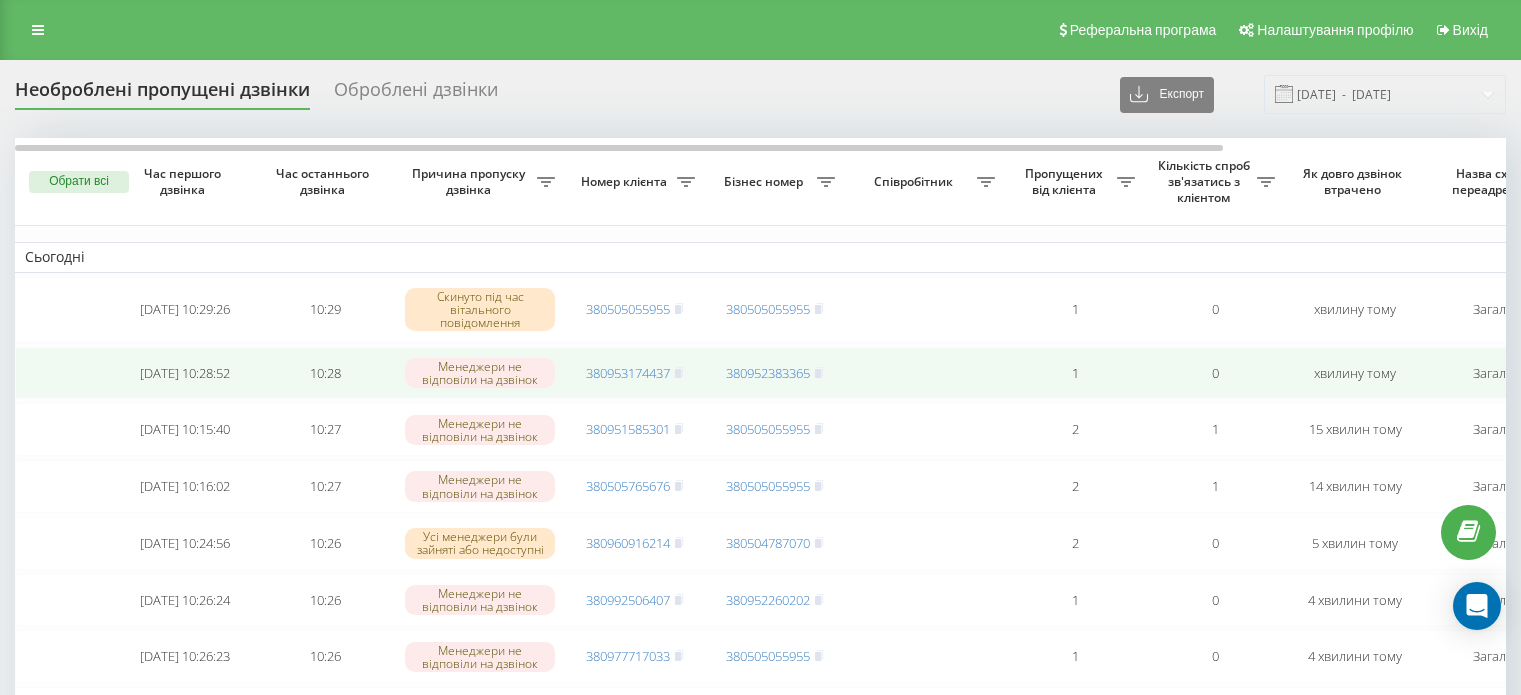 scroll, scrollTop: 0, scrollLeft: 0, axis: both 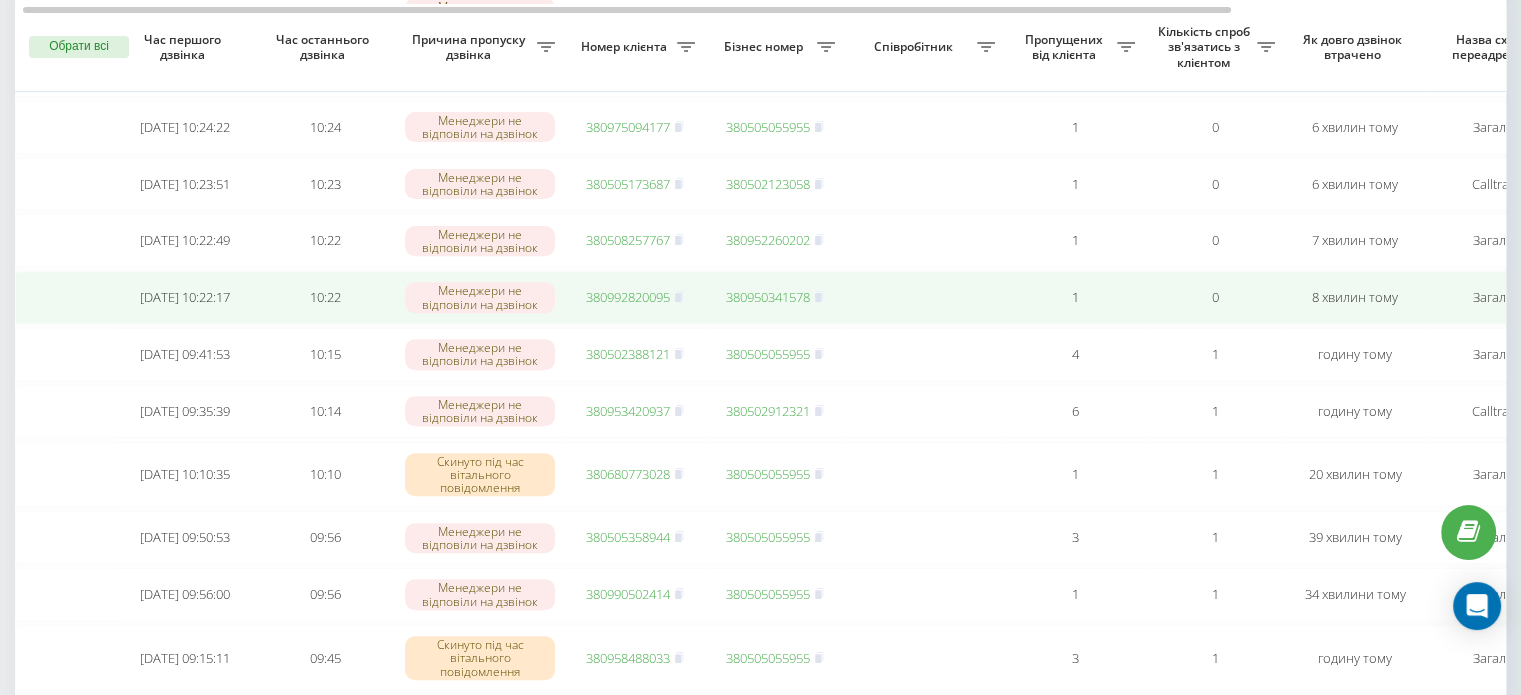 click on "380992820095" at bounding box center (635, 297) 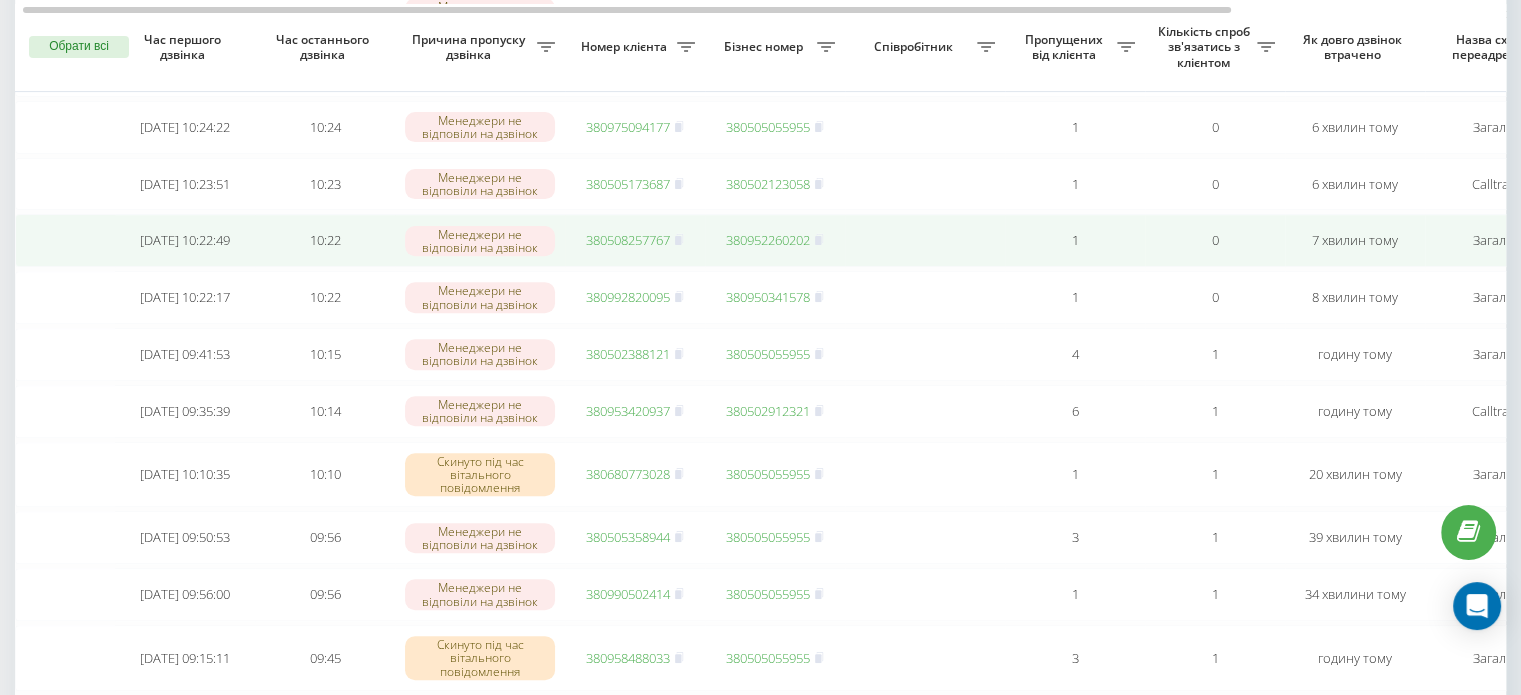 click on "380508257767" at bounding box center [628, 240] 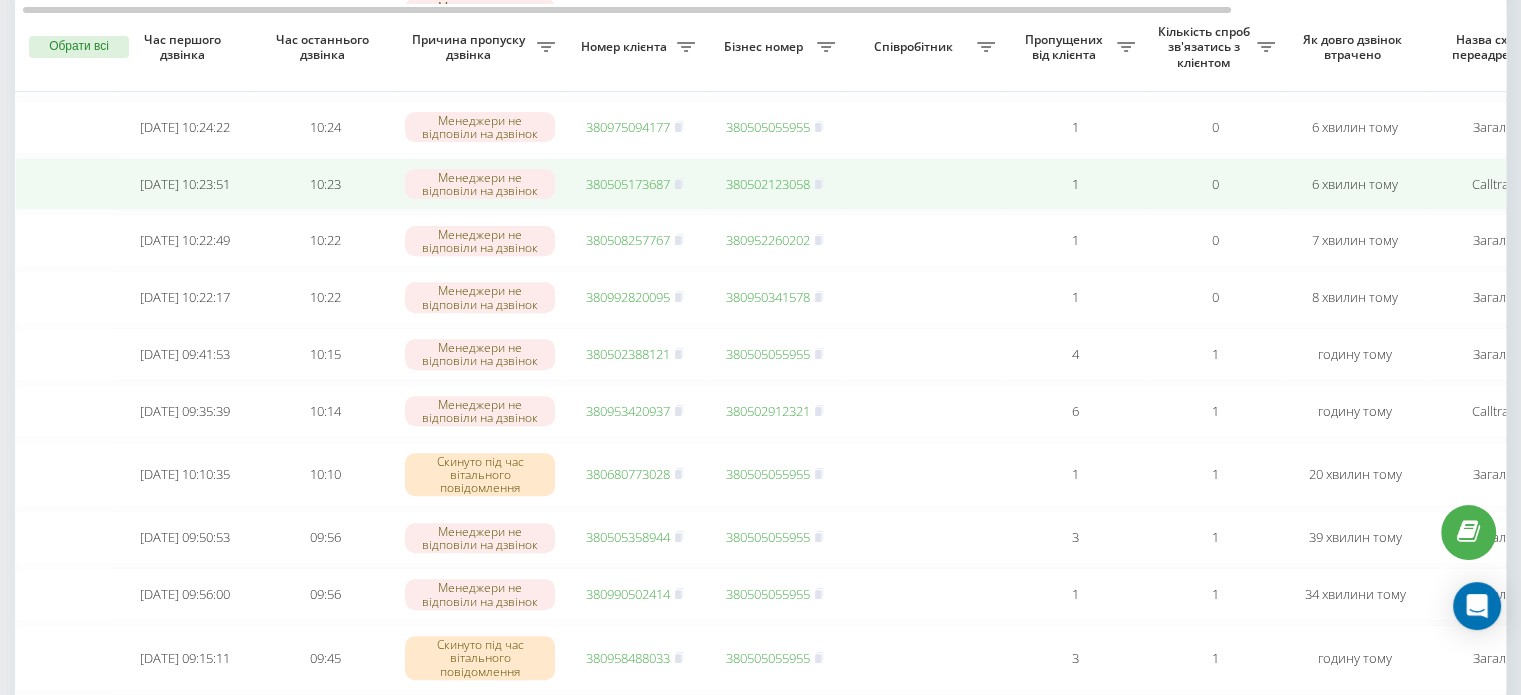 click on "380505173687" at bounding box center (628, 184) 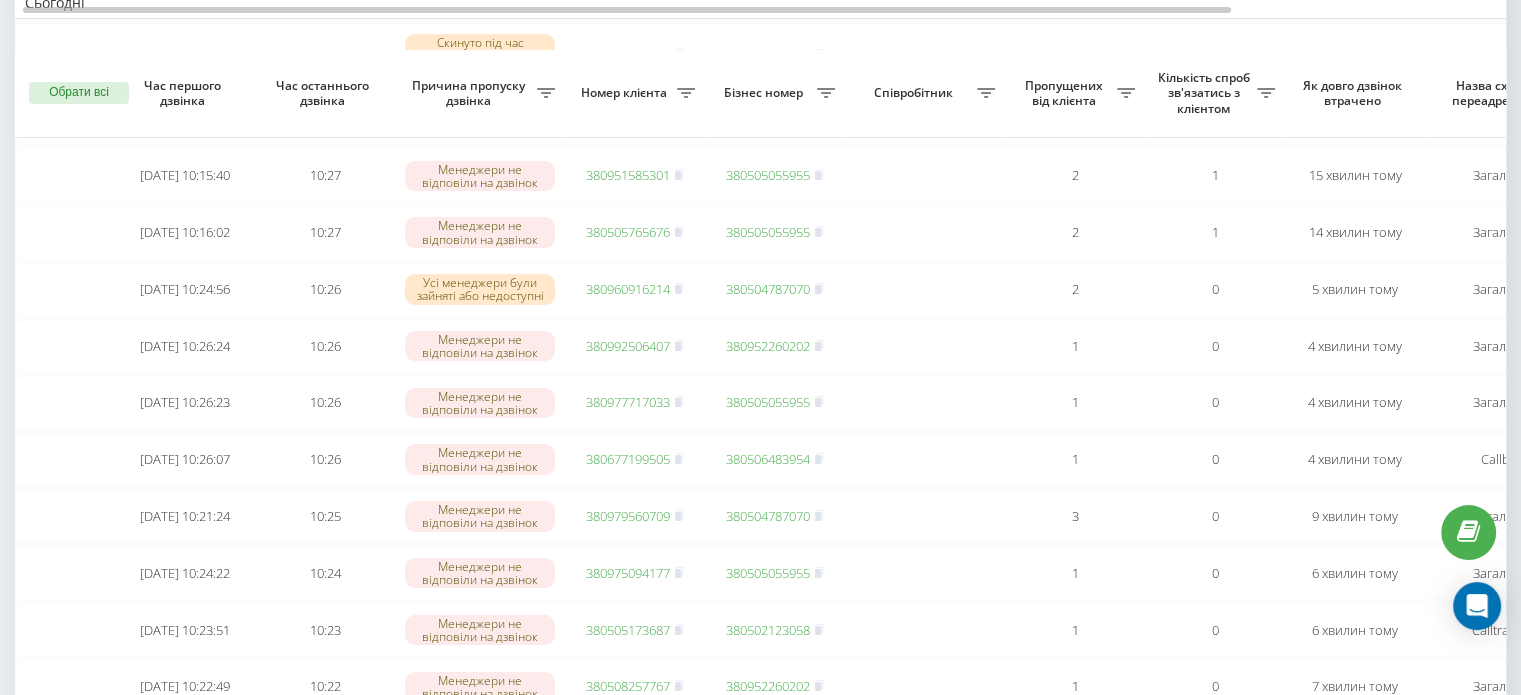 scroll, scrollTop: 0, scrollLeft: 0, axis: both 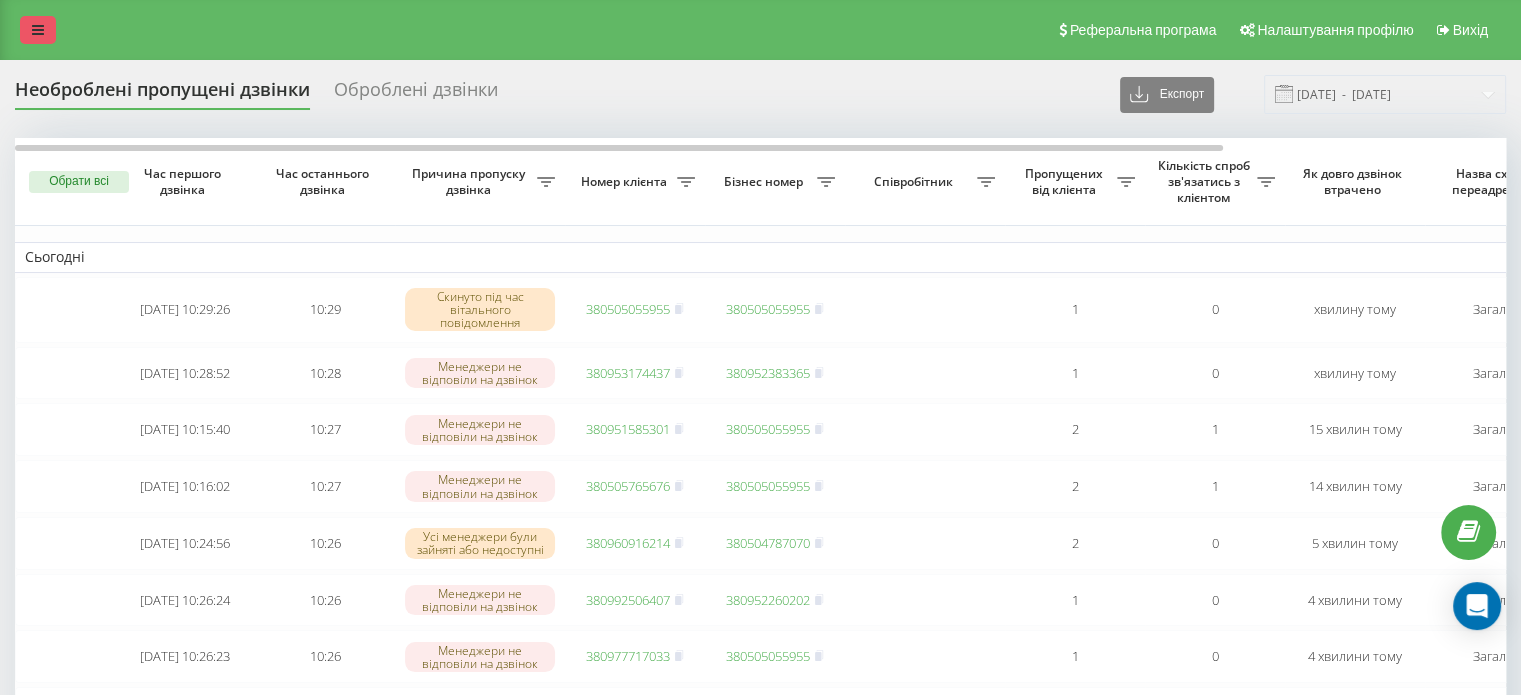 click at bounding box center (38, 30) 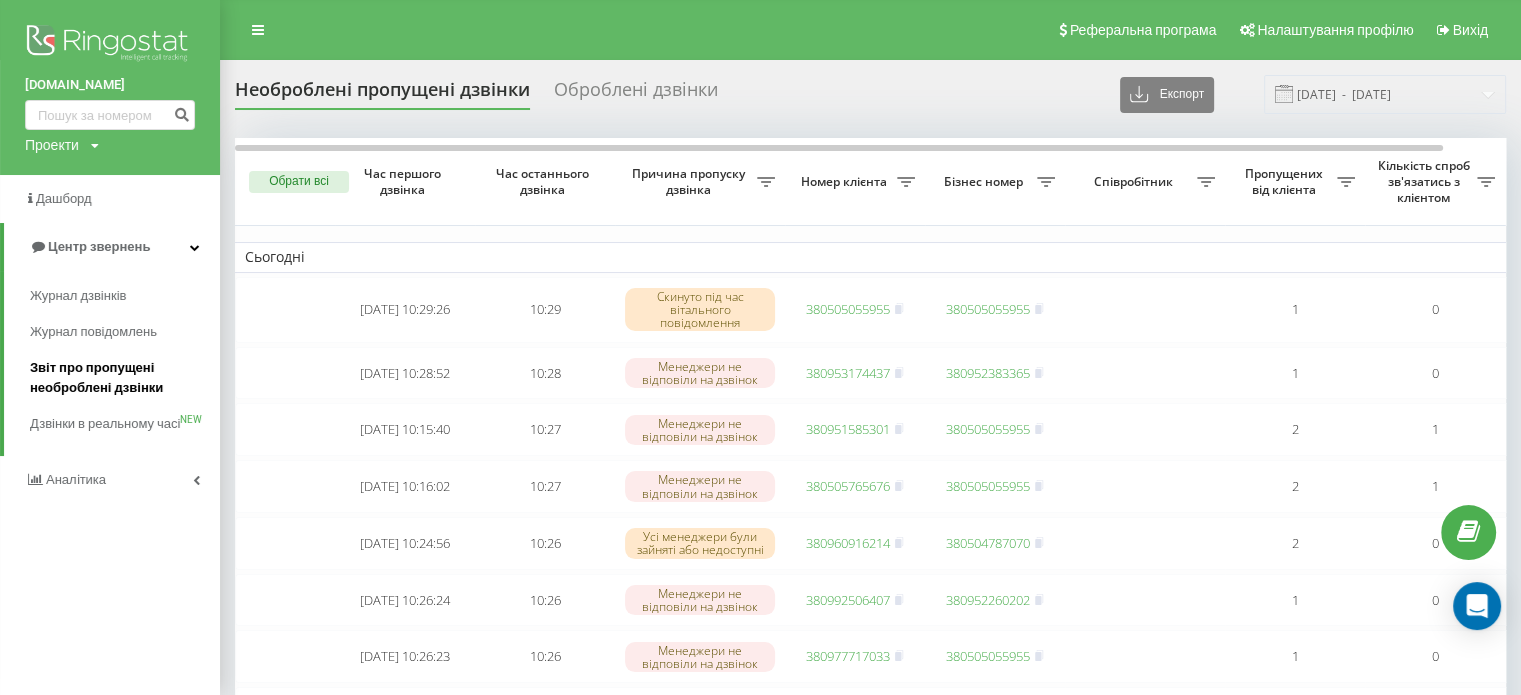 click on "Звіт про пропущені необроблені дзвінки" at bounding box center (120, 378) 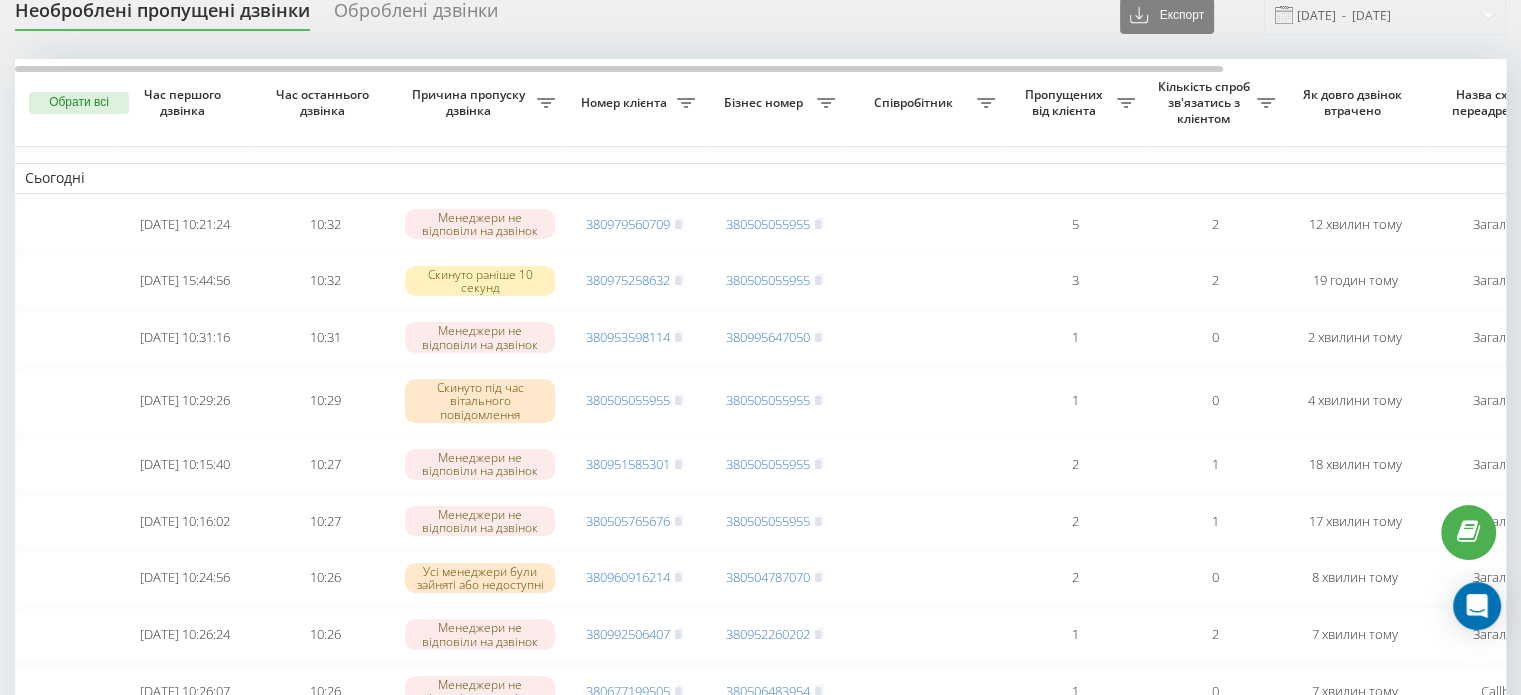 scroll, scrollTop: 0, scrollLeft: 0, axis: both 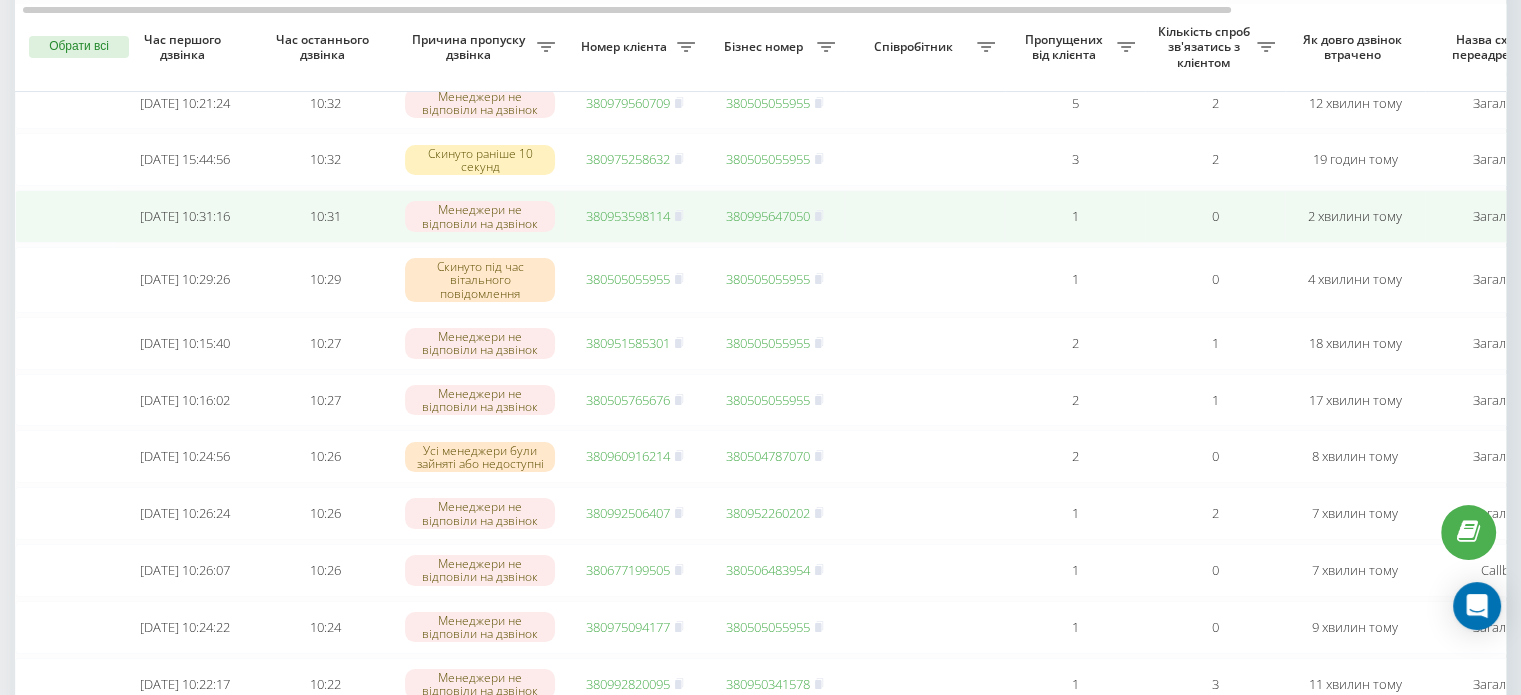 click on "380953598114" at bounding box center [628, 216] 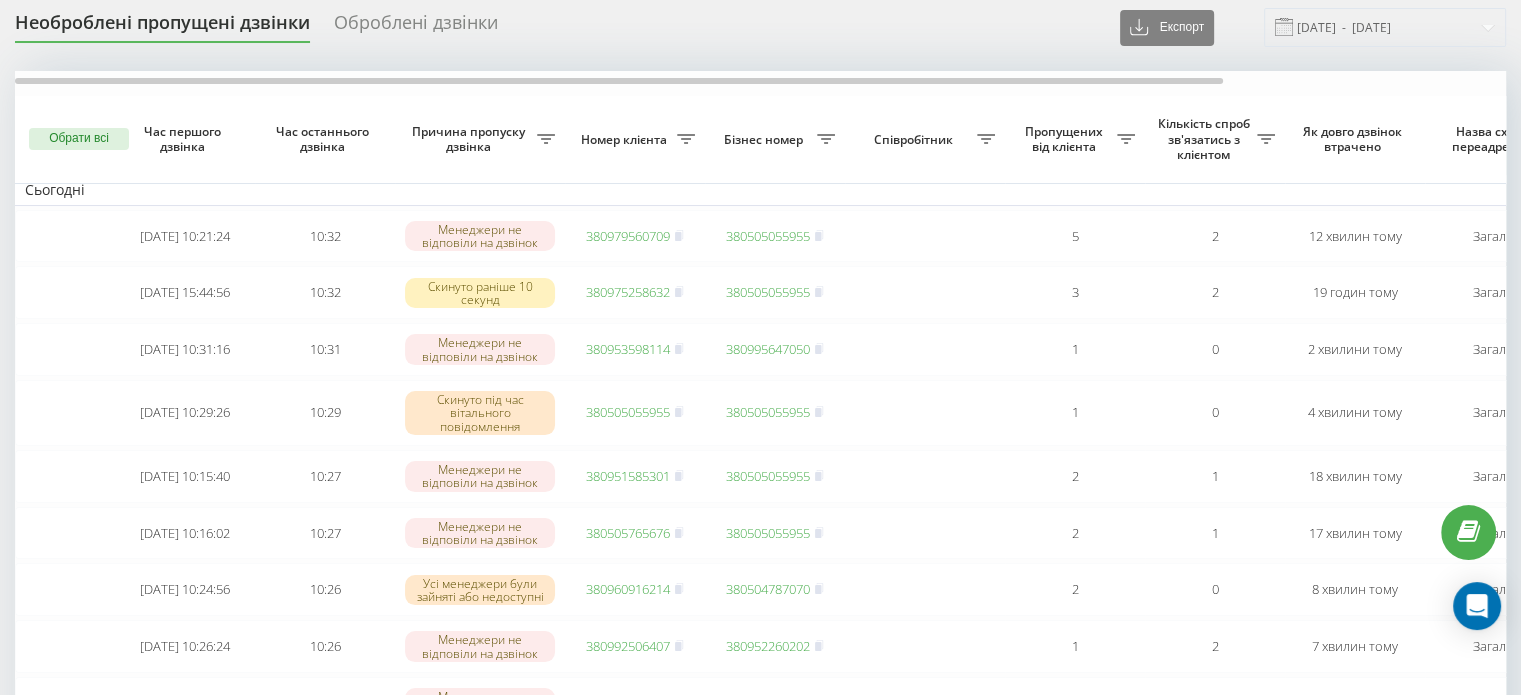 scroll, scrollTop: 0, scrollLeft: 0, axis: both 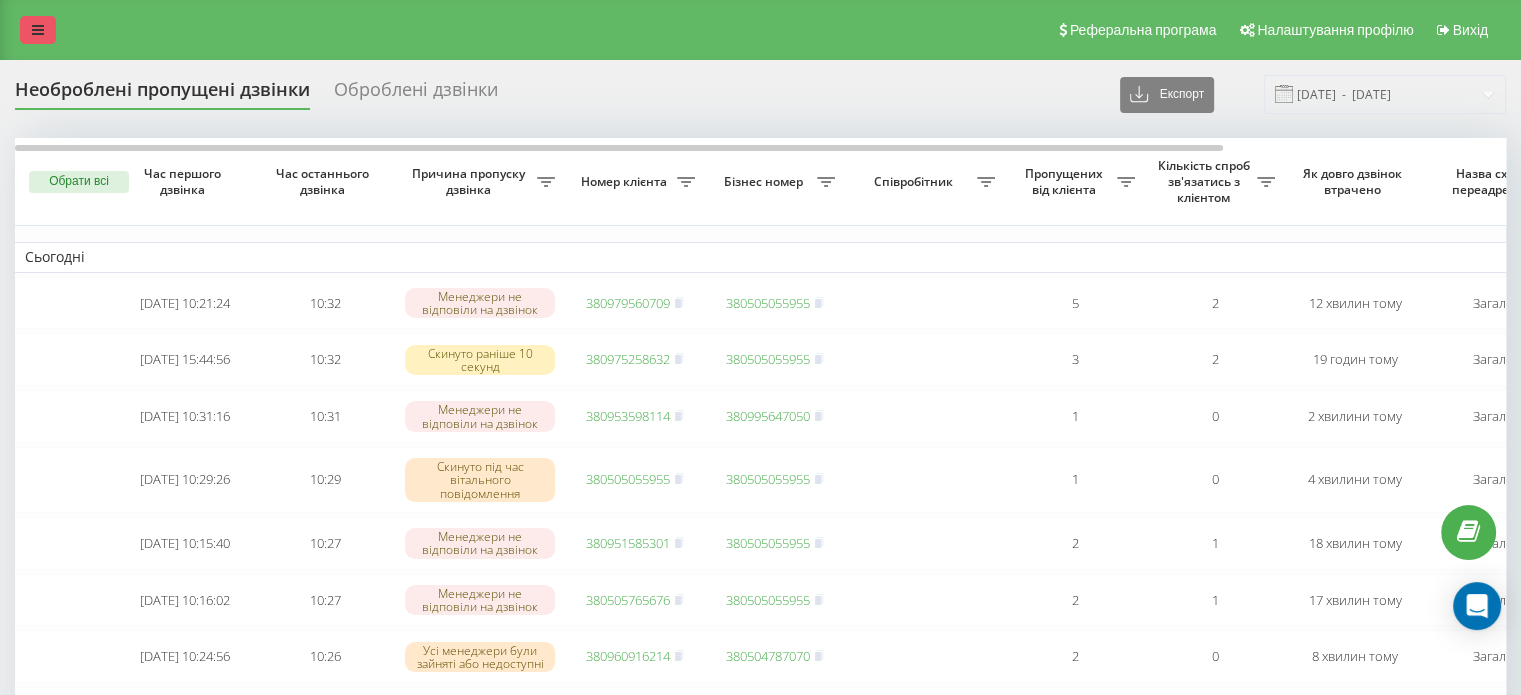 click at bounding box center (38, 30) 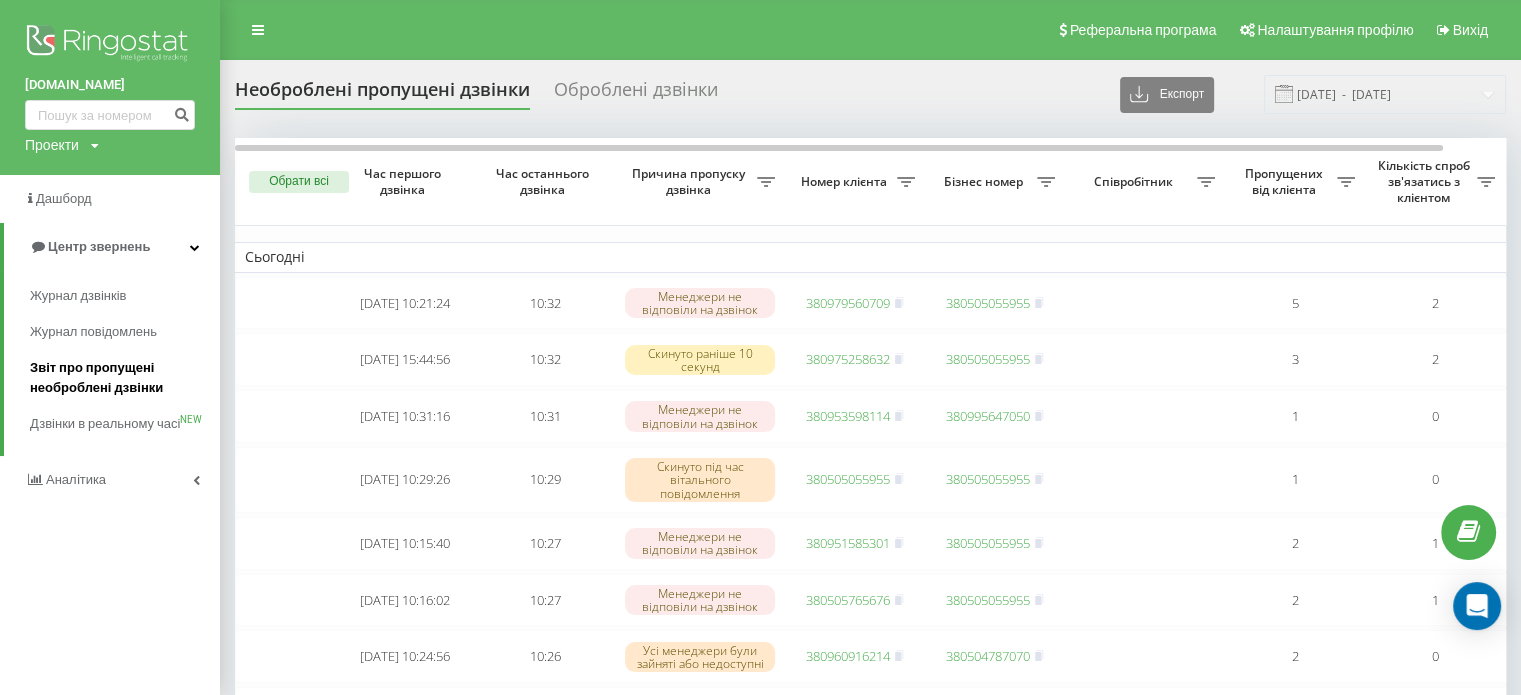 click on "Звіт про пропущені необроблені дзвінки" at bounding box center (120, 378) 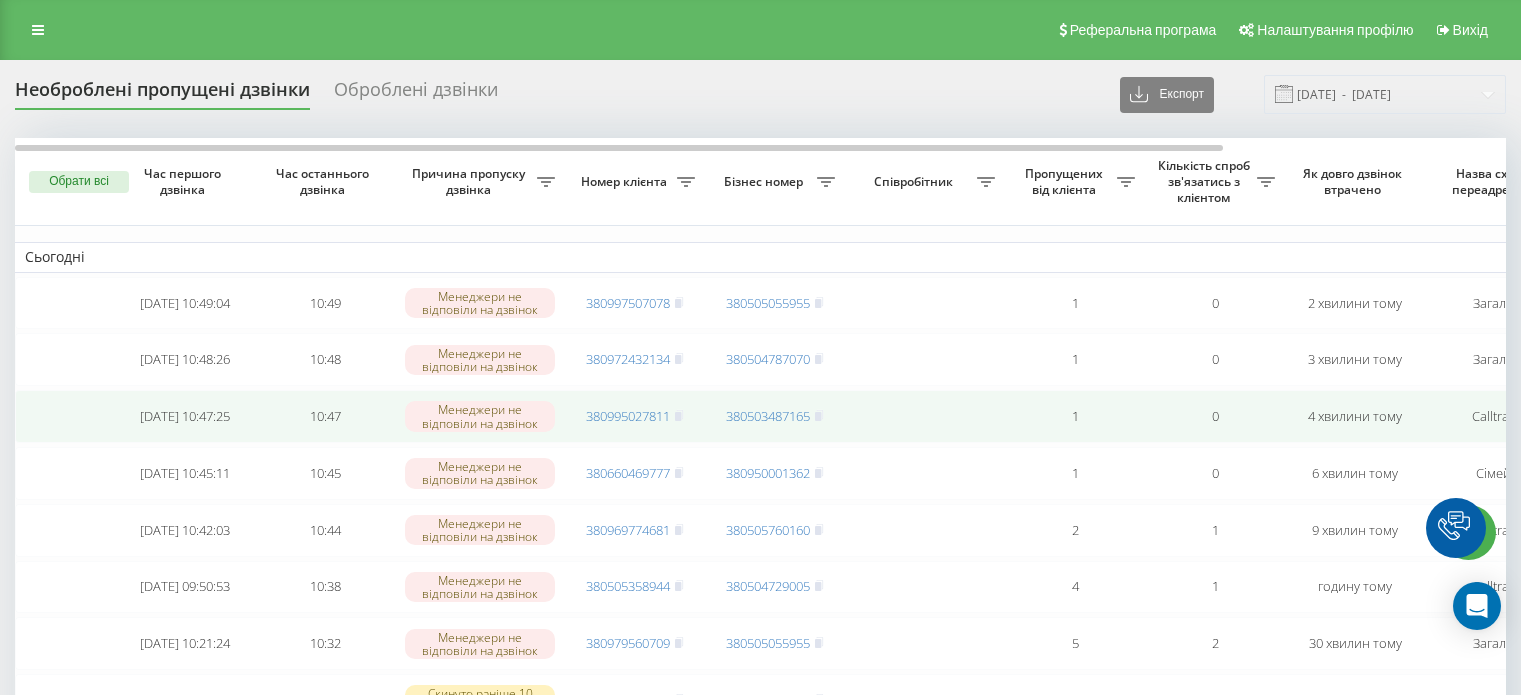scroll, scrollTop: 0, scrollLeft: 0, axis: both 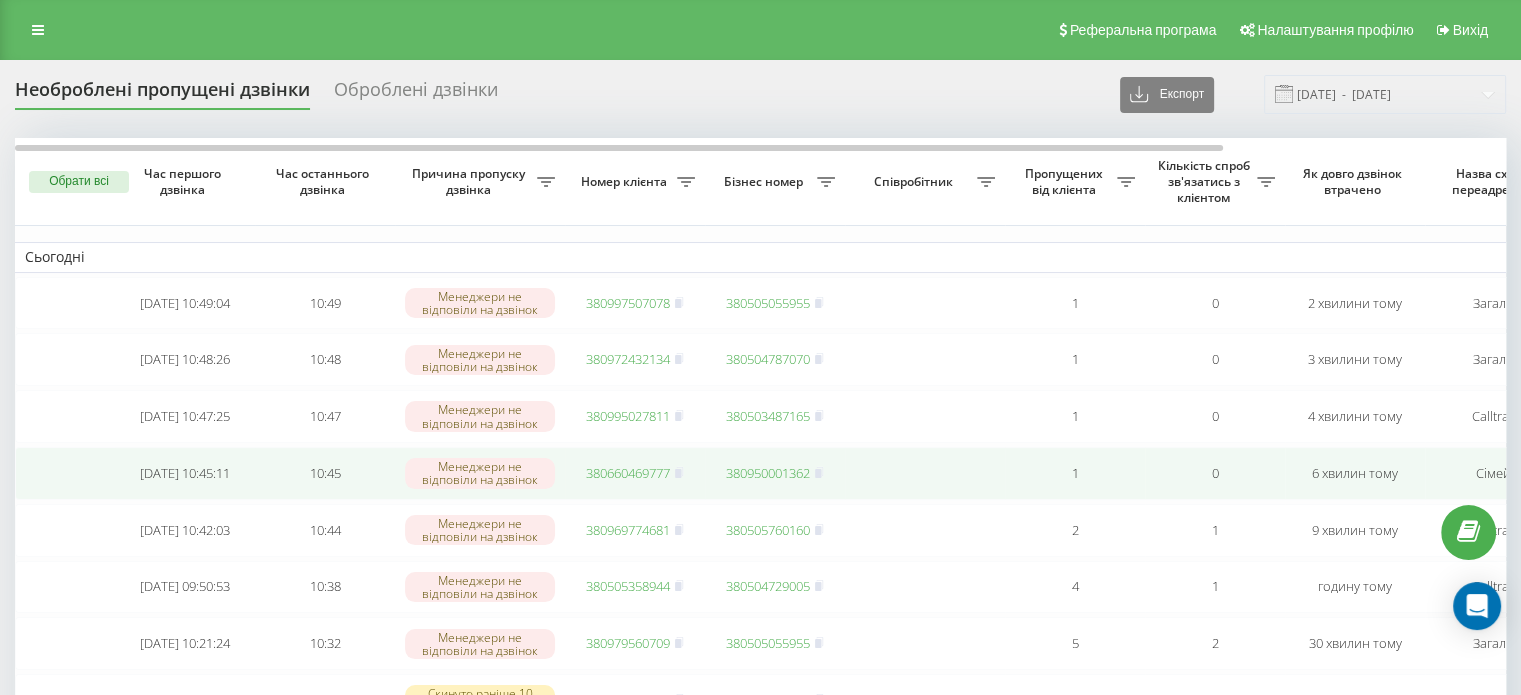 click on "380660469777" at bounding box center (628, 473) 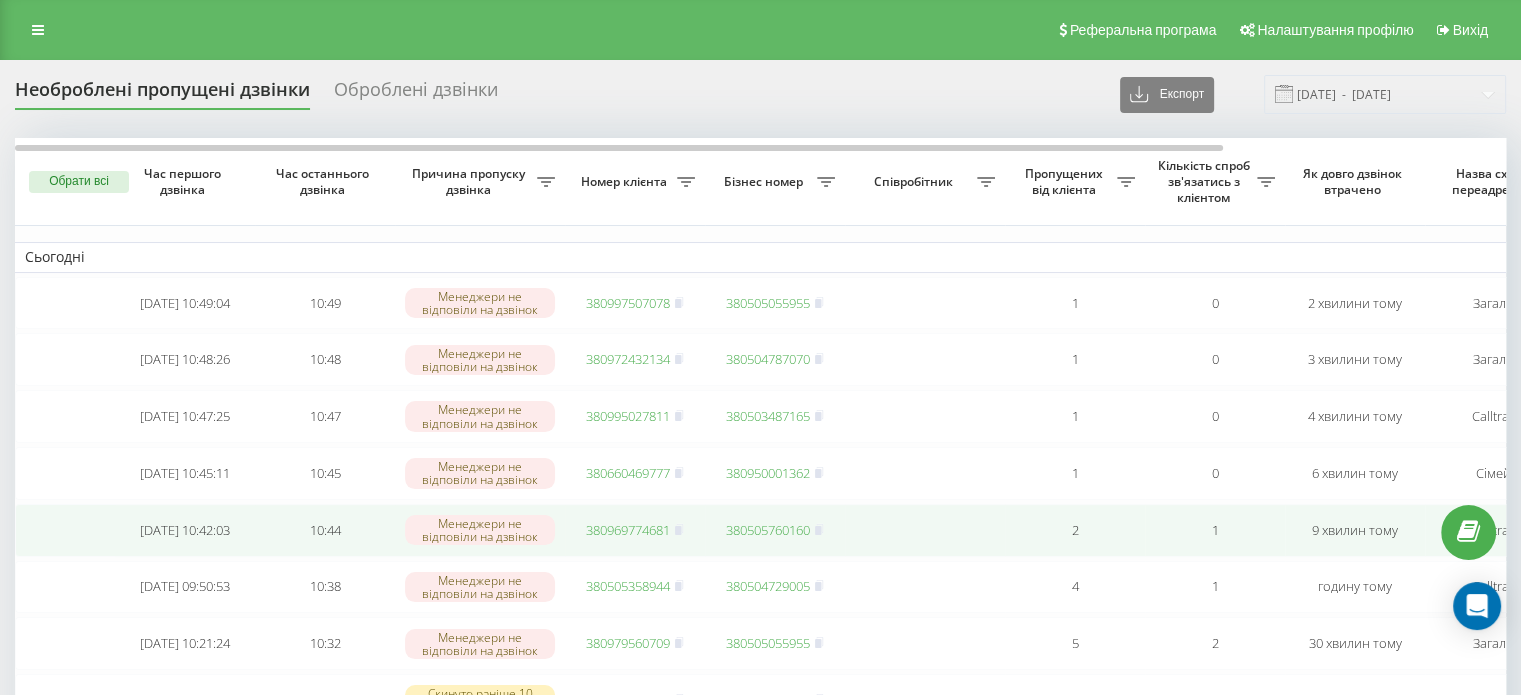 click on "380505760160" at bounding box center (775, 530) 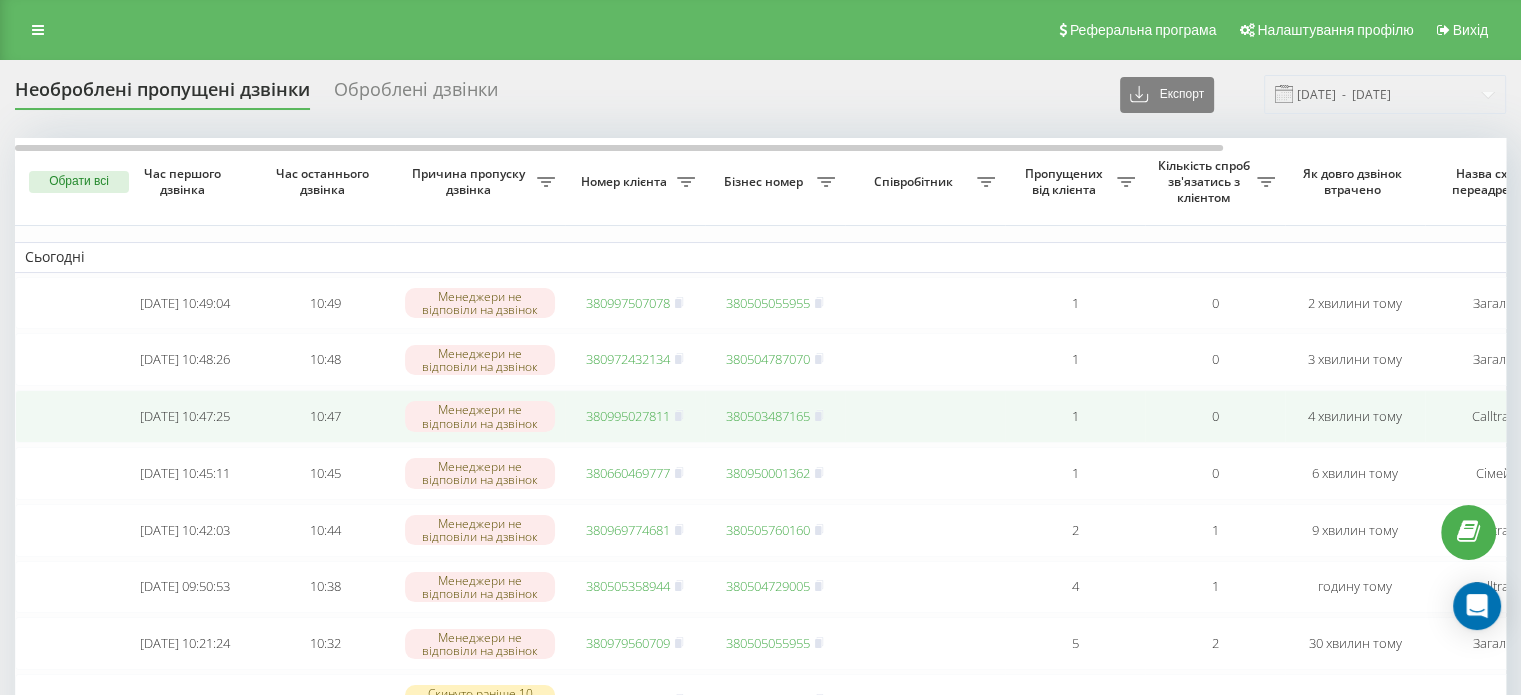 click on "380995027811" at bounding box center [628, 416] 